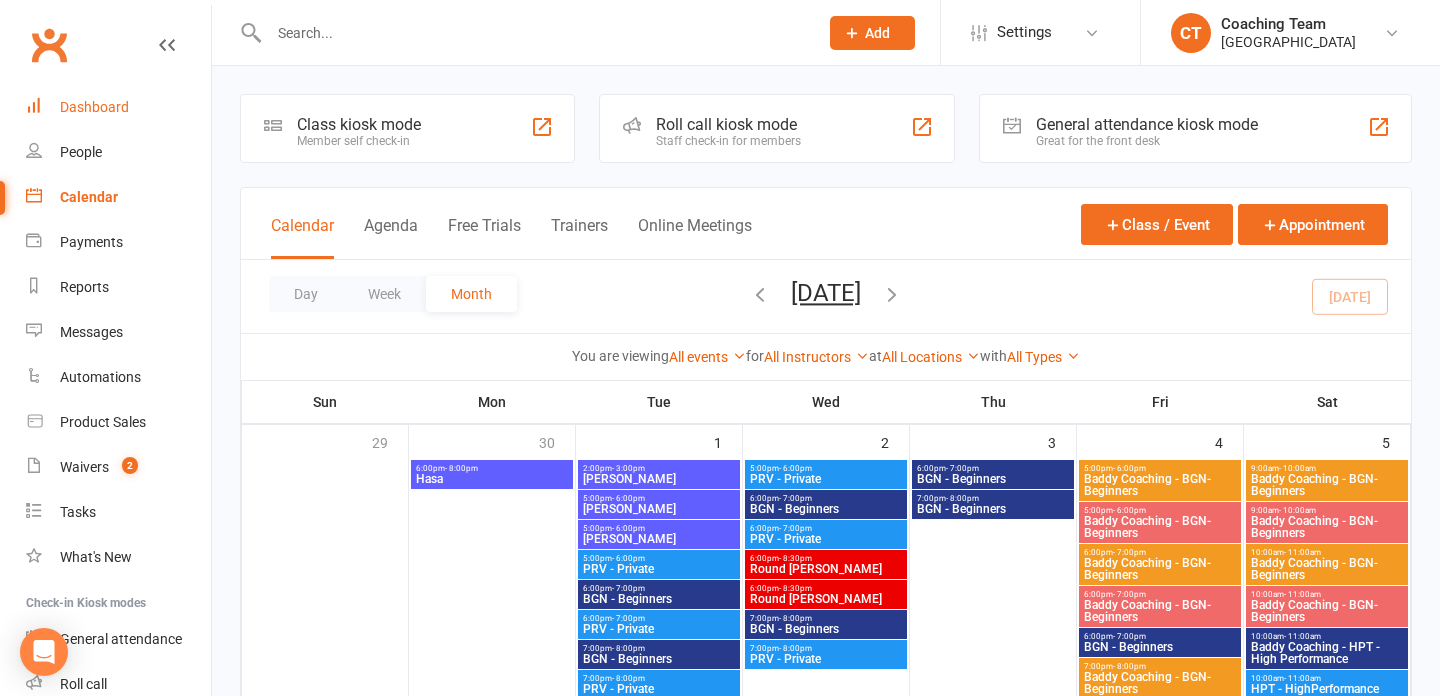 scroll, scrollTop: 0, scrollLeft: 0, axis: both 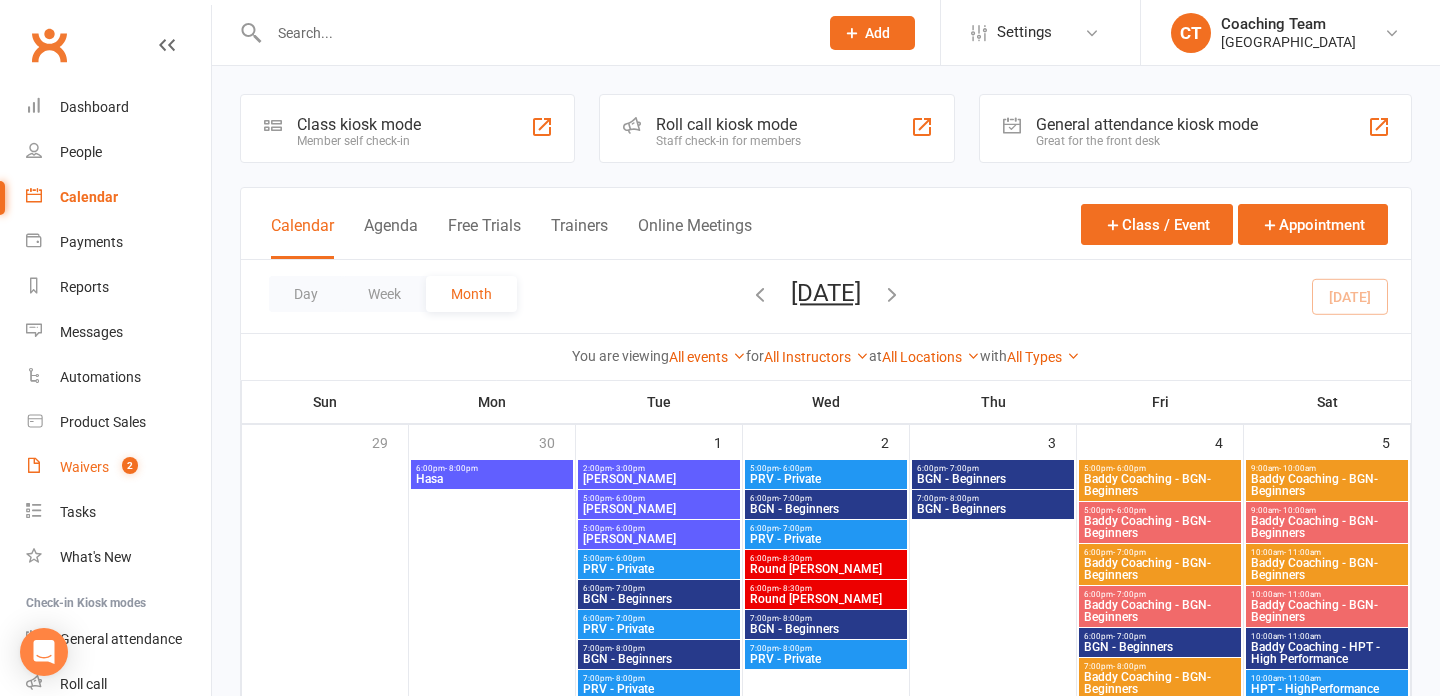 click on "Waivers   2" at bounding box center [118, 467] 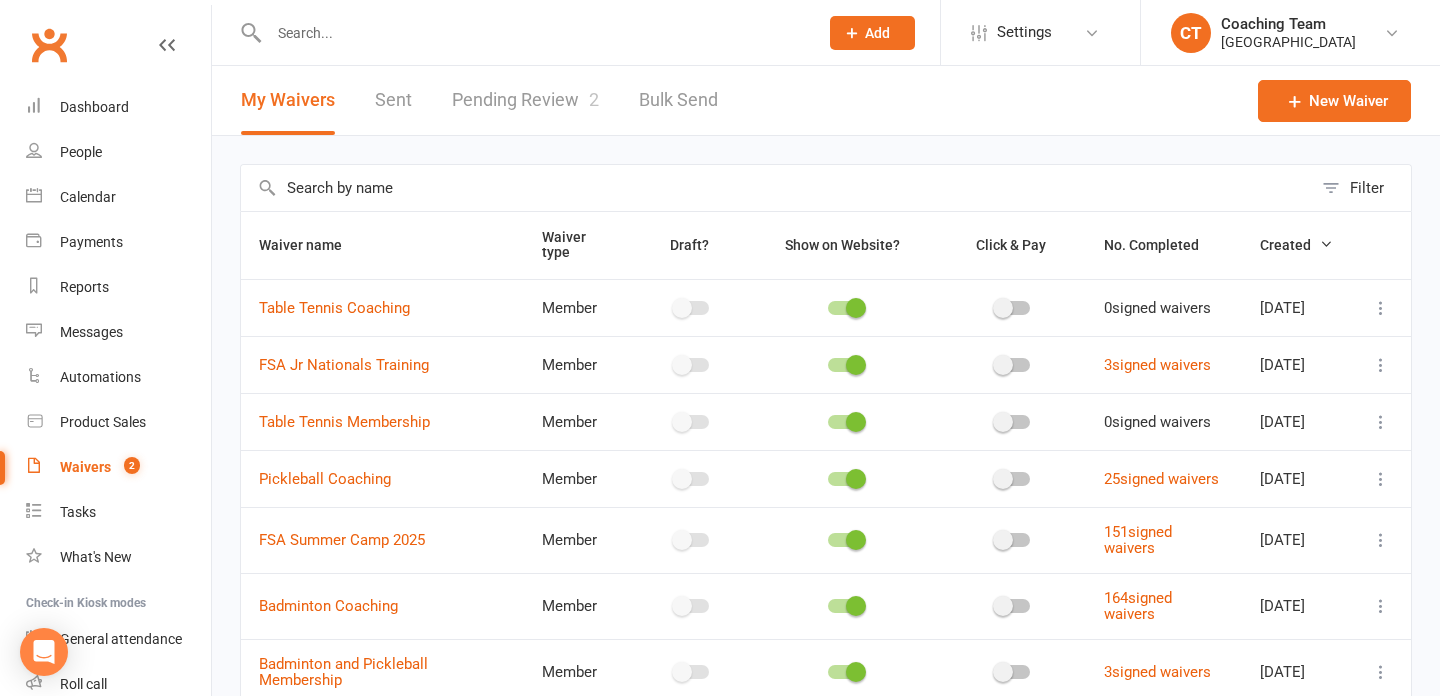 click on "Pending Review 2" at bounding box center (525, 100) 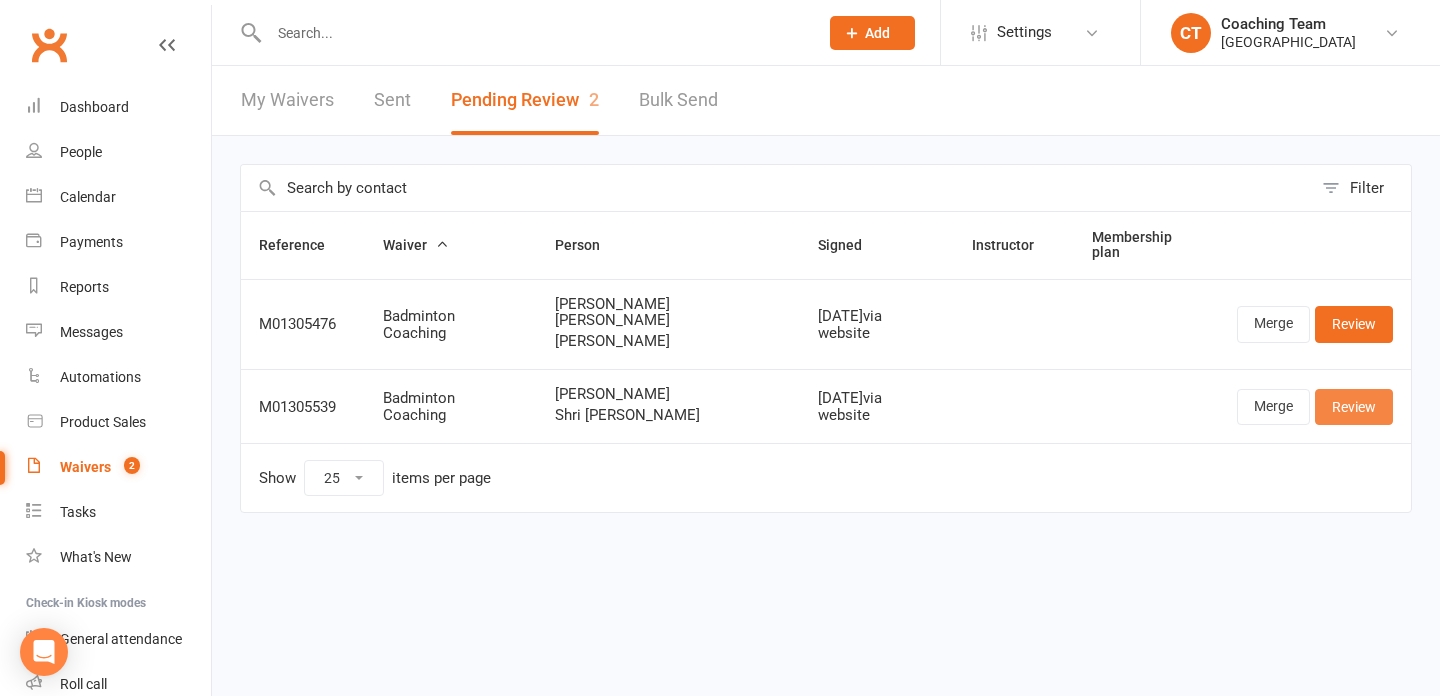 click on "Review" at bounding box center [1354, 407] 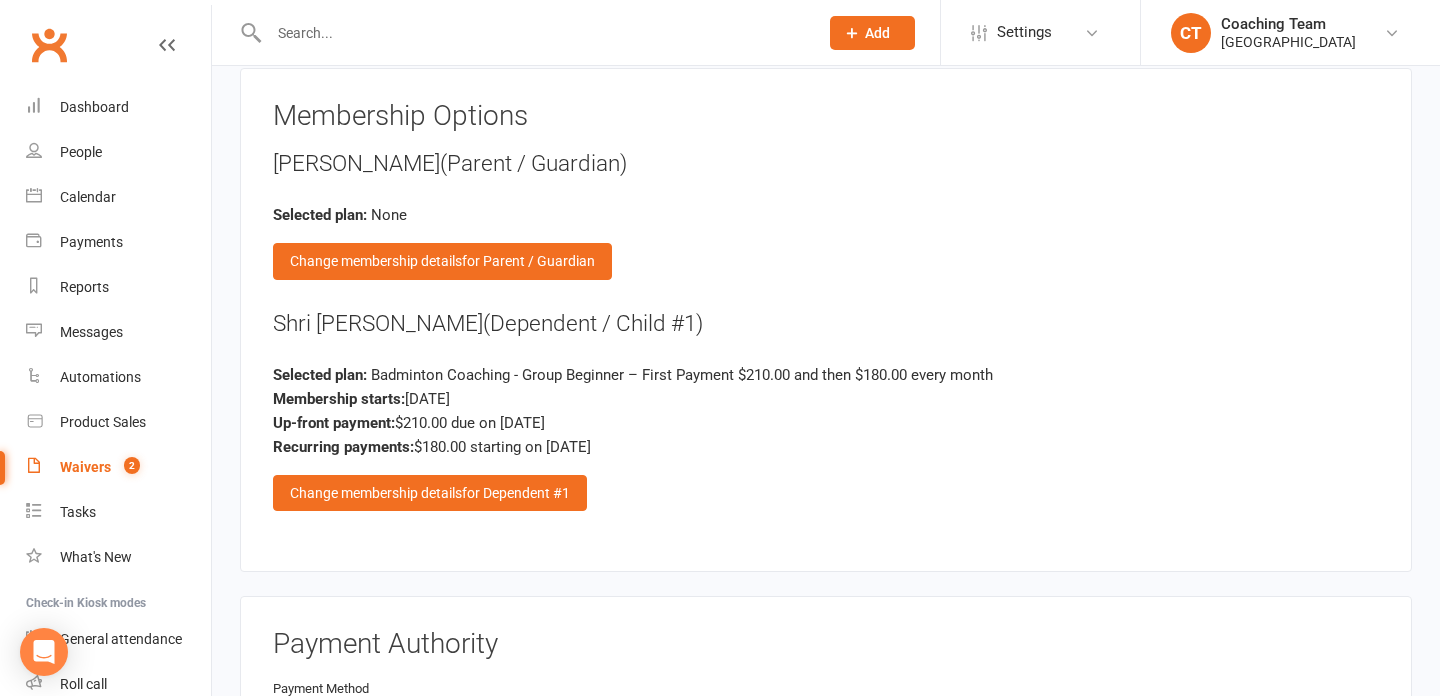 scroll, scrollTop: 2146, scrollLeft: 0, axis: vertical 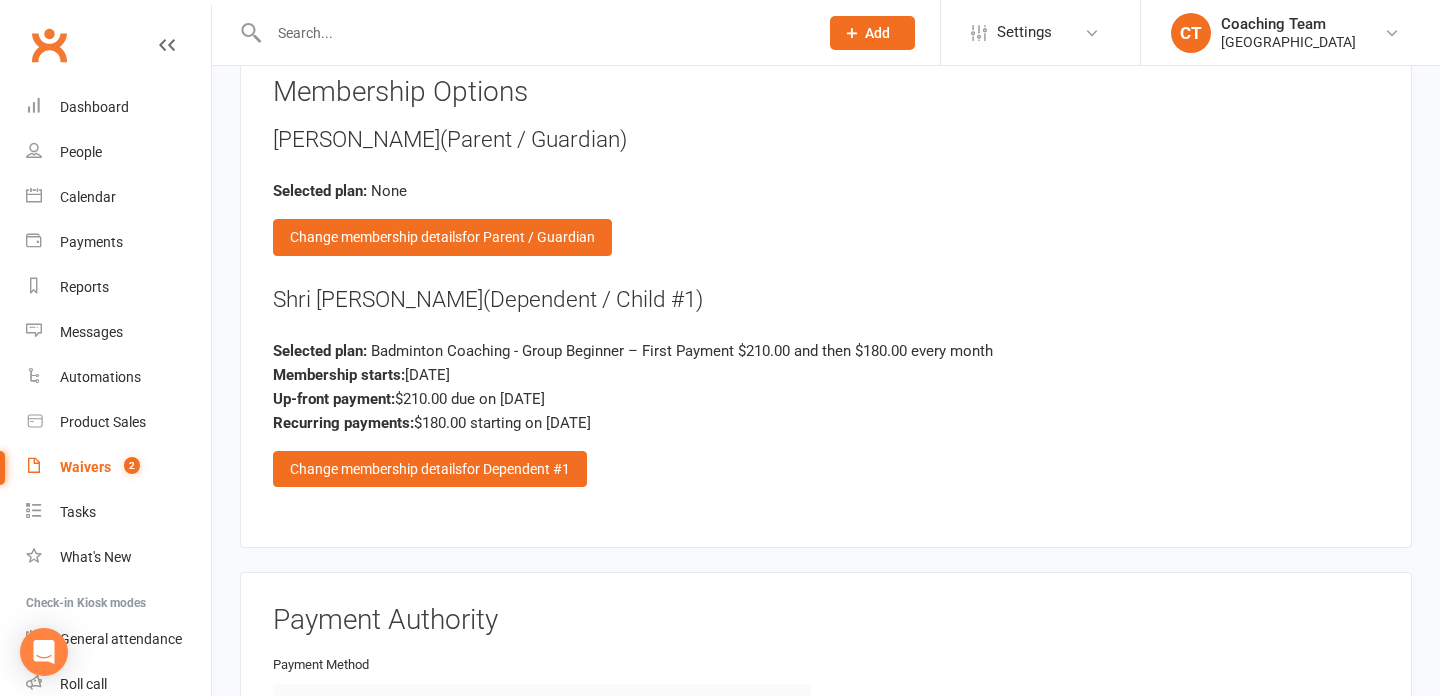 click at bounding box center (167, 45) 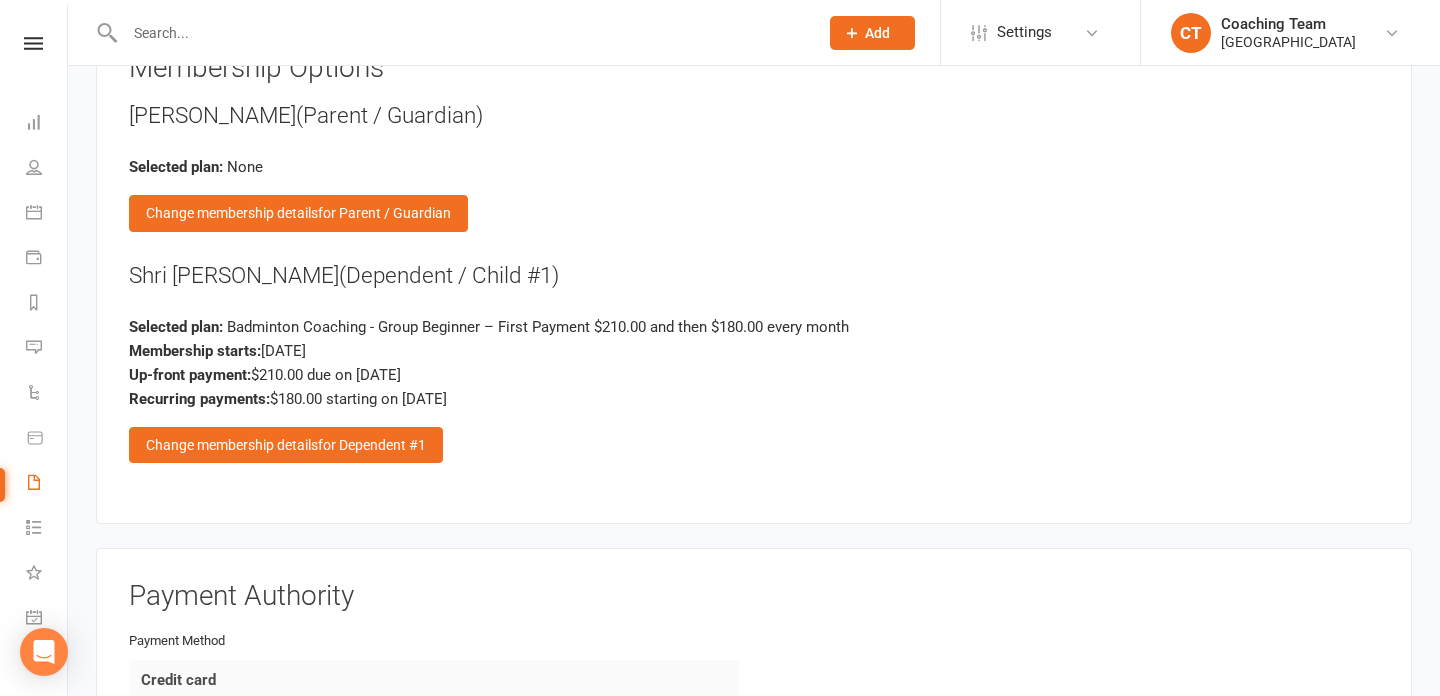 scroll, scrollTop: 0, scrollLeft: 0, axis: both 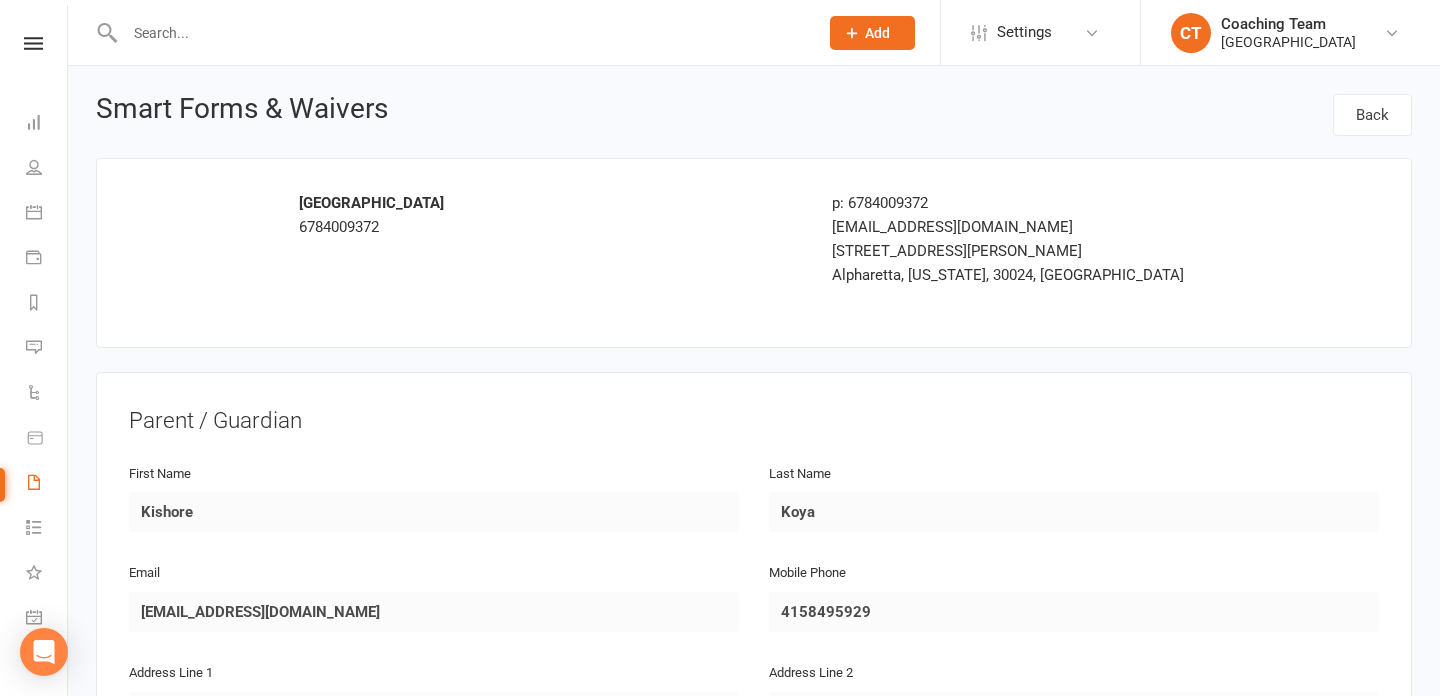 select on "25" 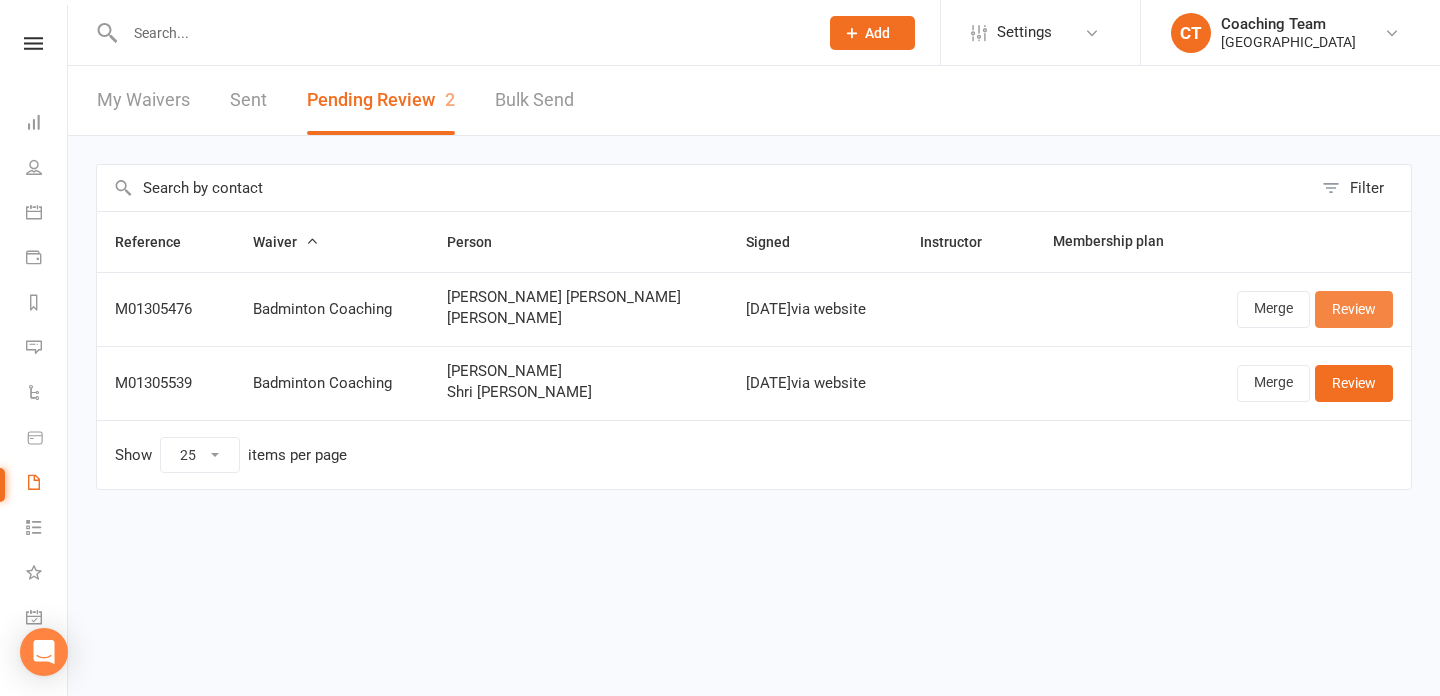 click on "Review" at bounding box center (1354, 309) 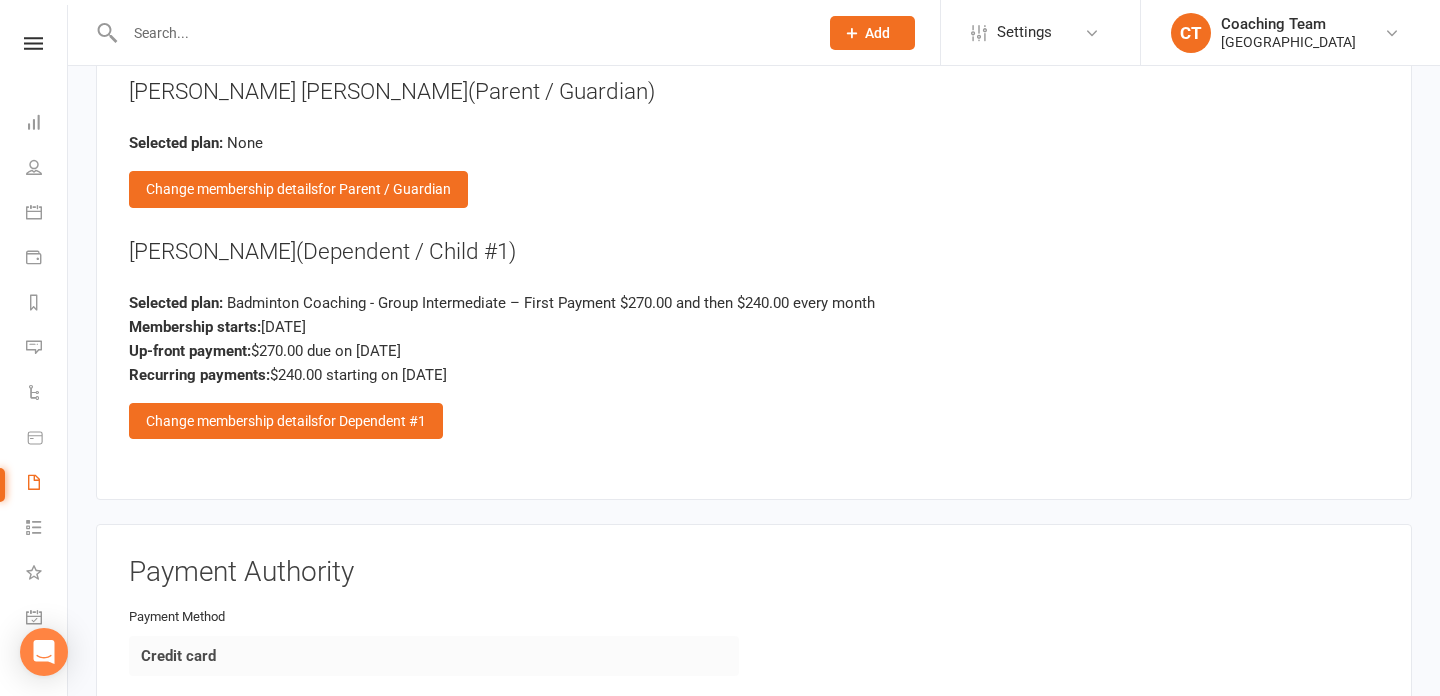 scroll, scrollTop: 2169, scrollLeft: 0, axis: vertical 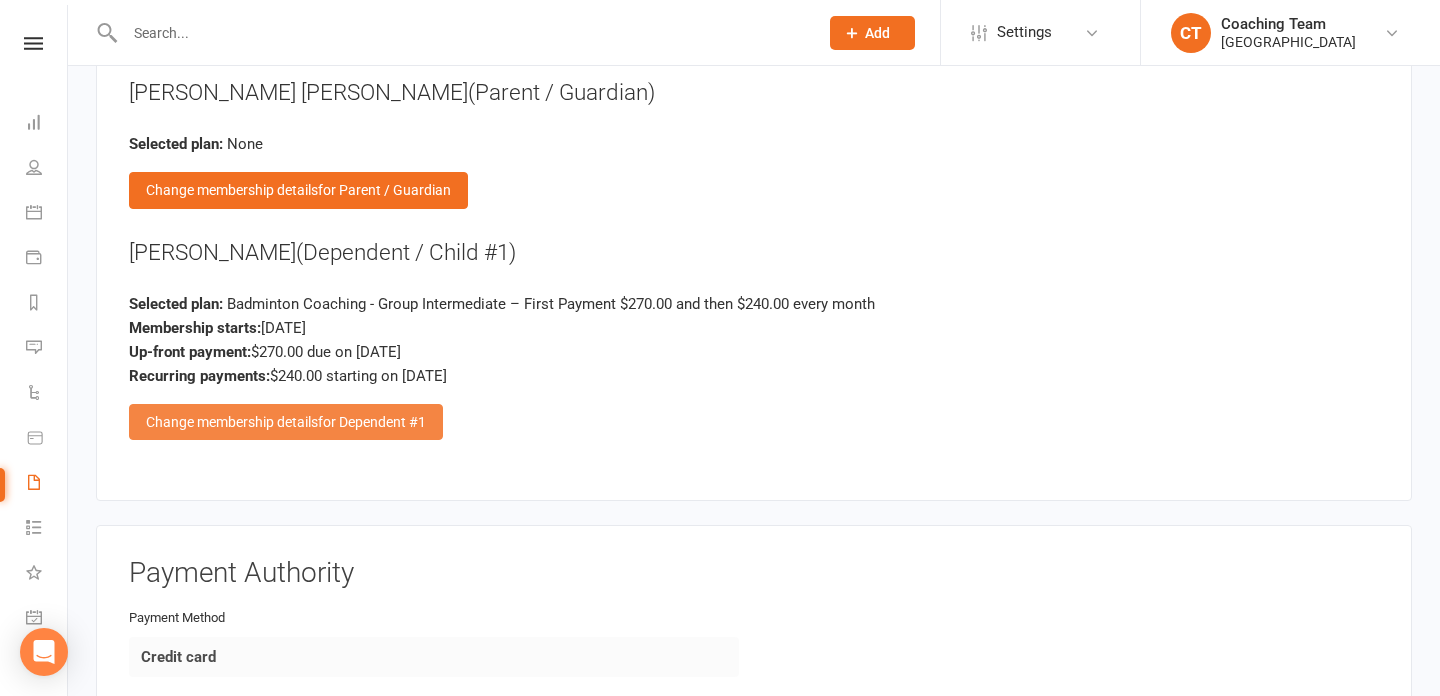 click on "for Dependent #1" at bounding box center (372, 422) 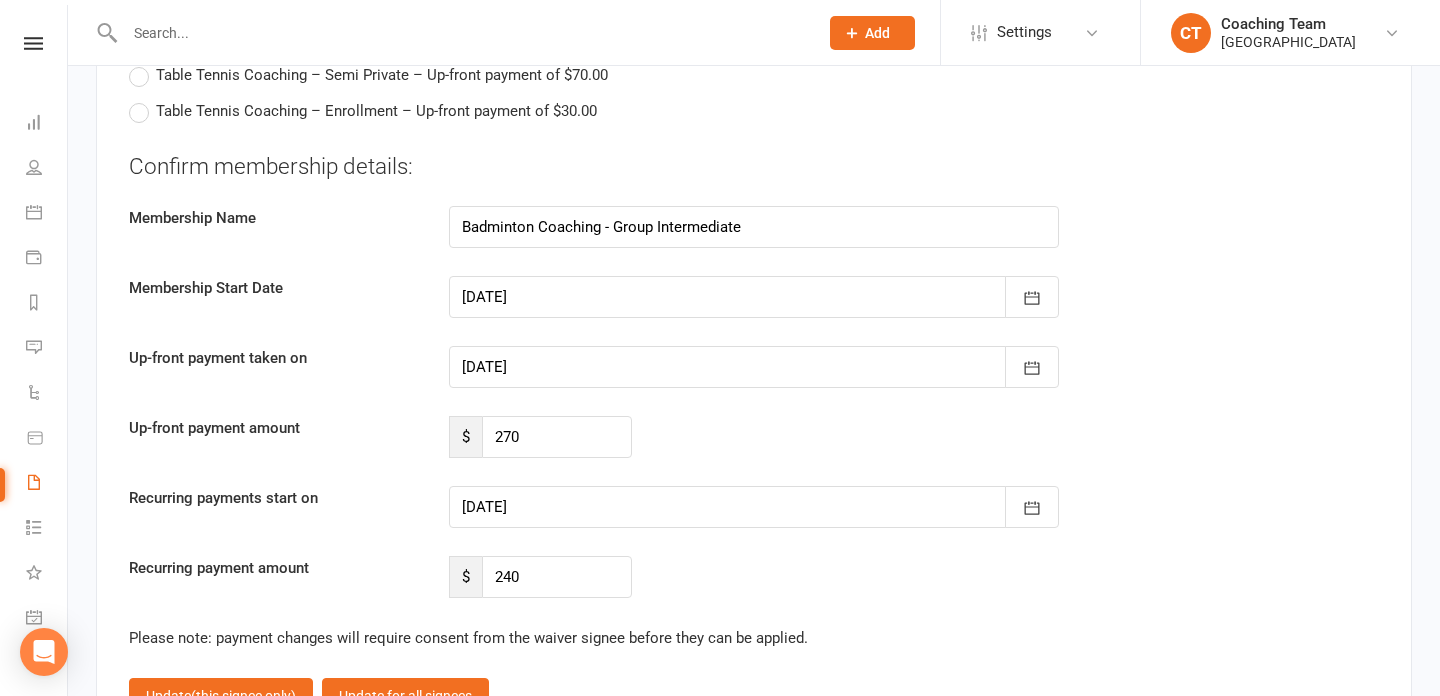 scroll, scrollTop: 4581, scrollLeft: 0, axis: vertical 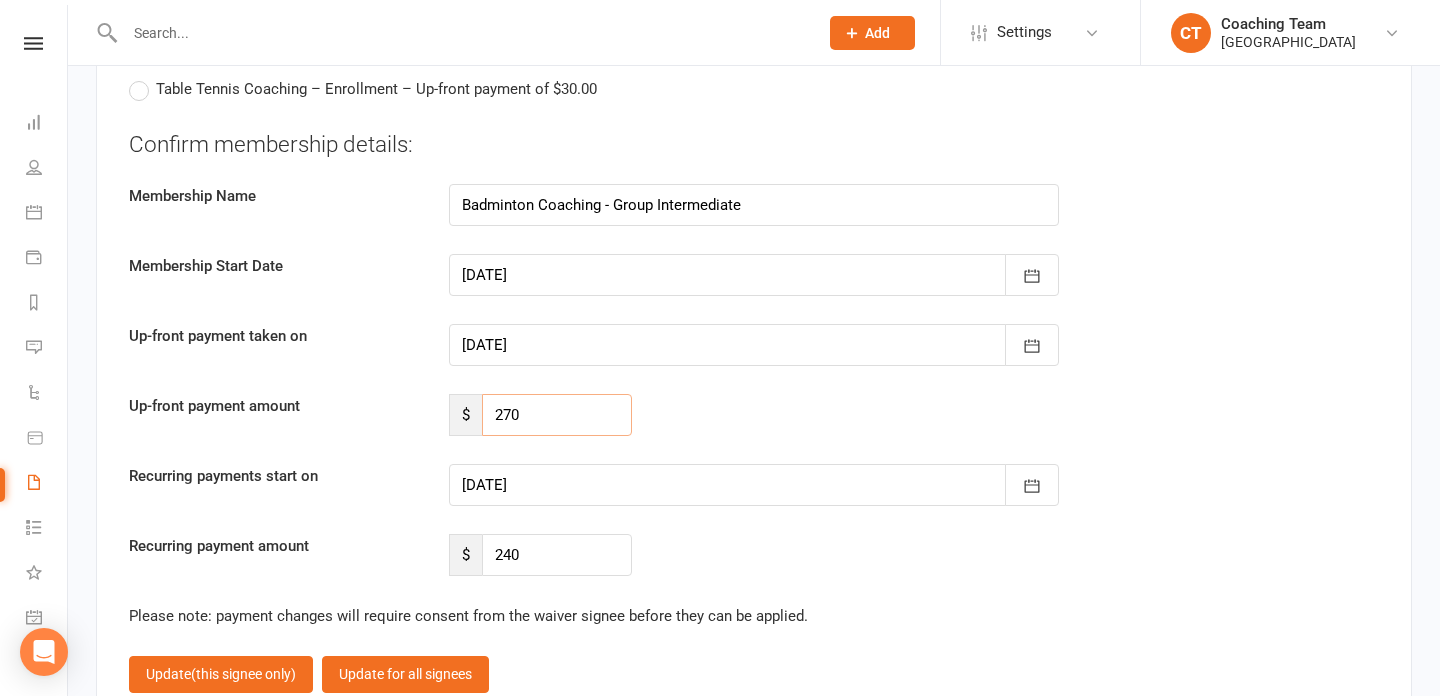 click on "270" at bounding box center [557, 415] 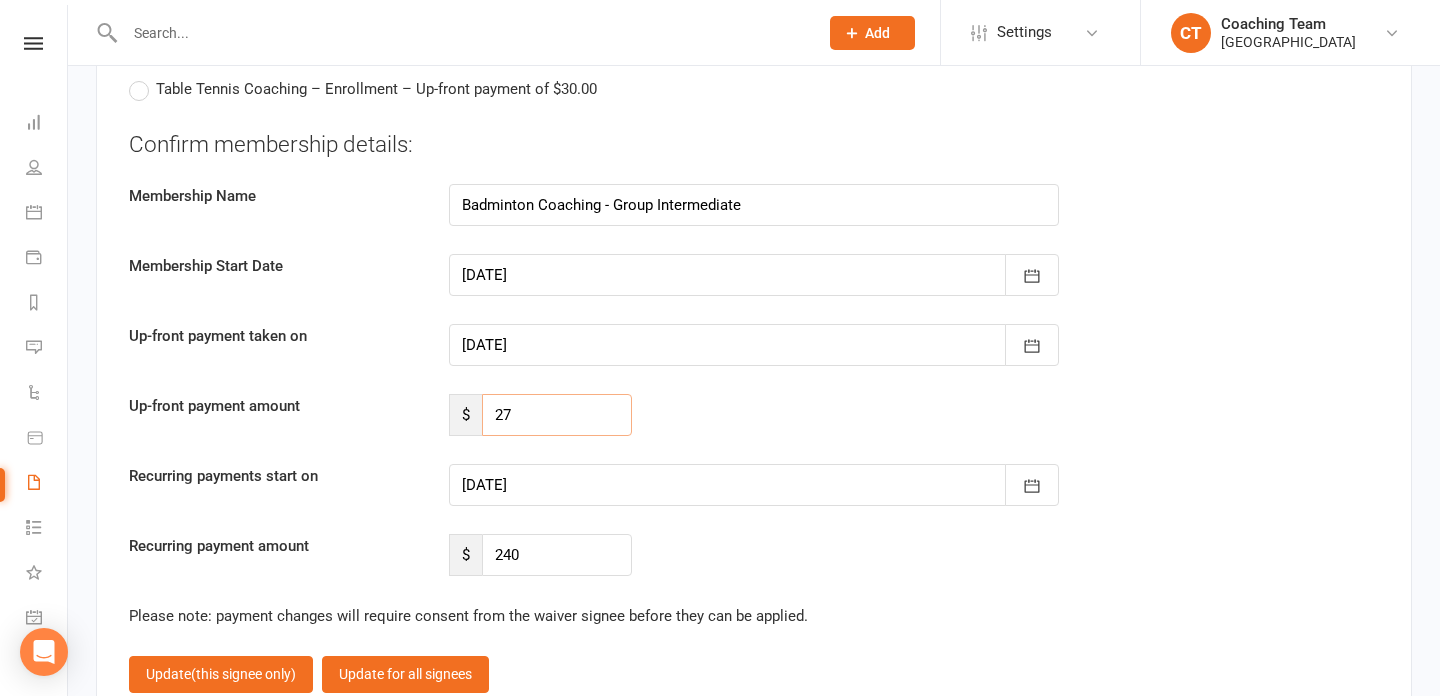 type on "2" 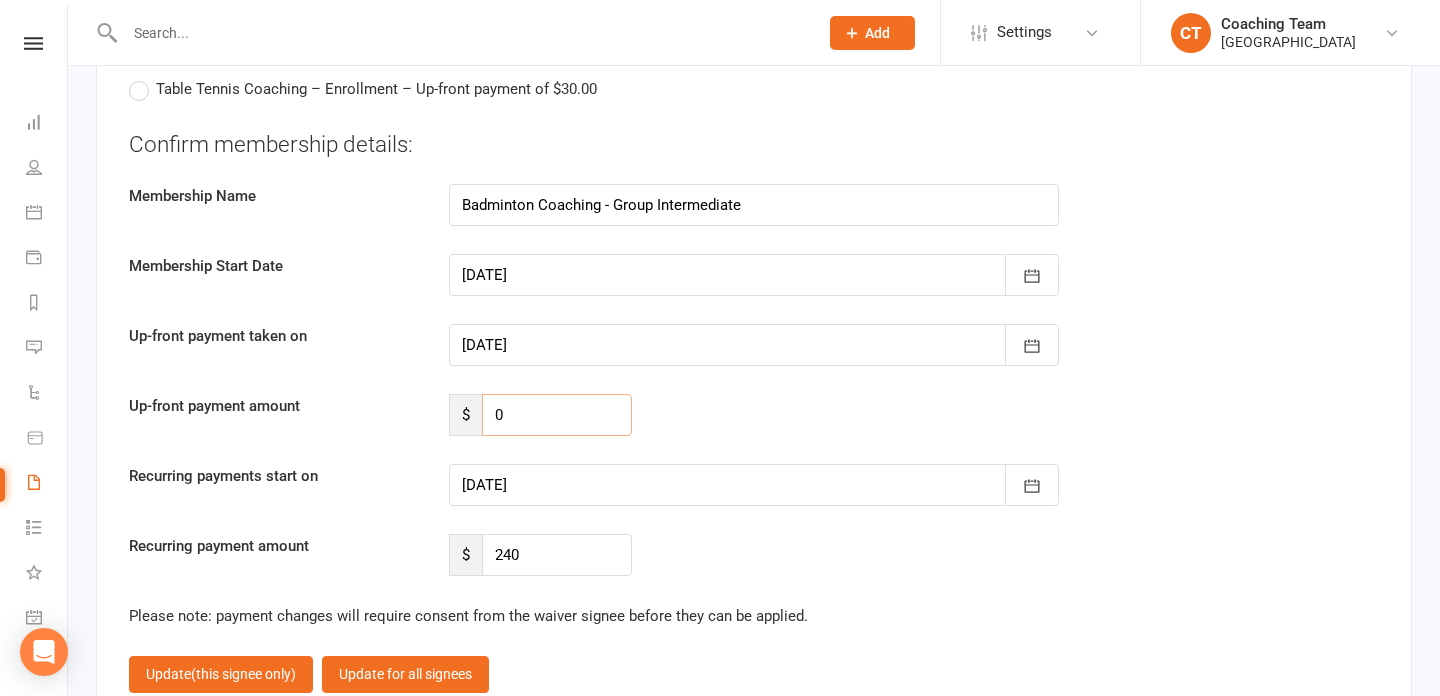 type on "0" 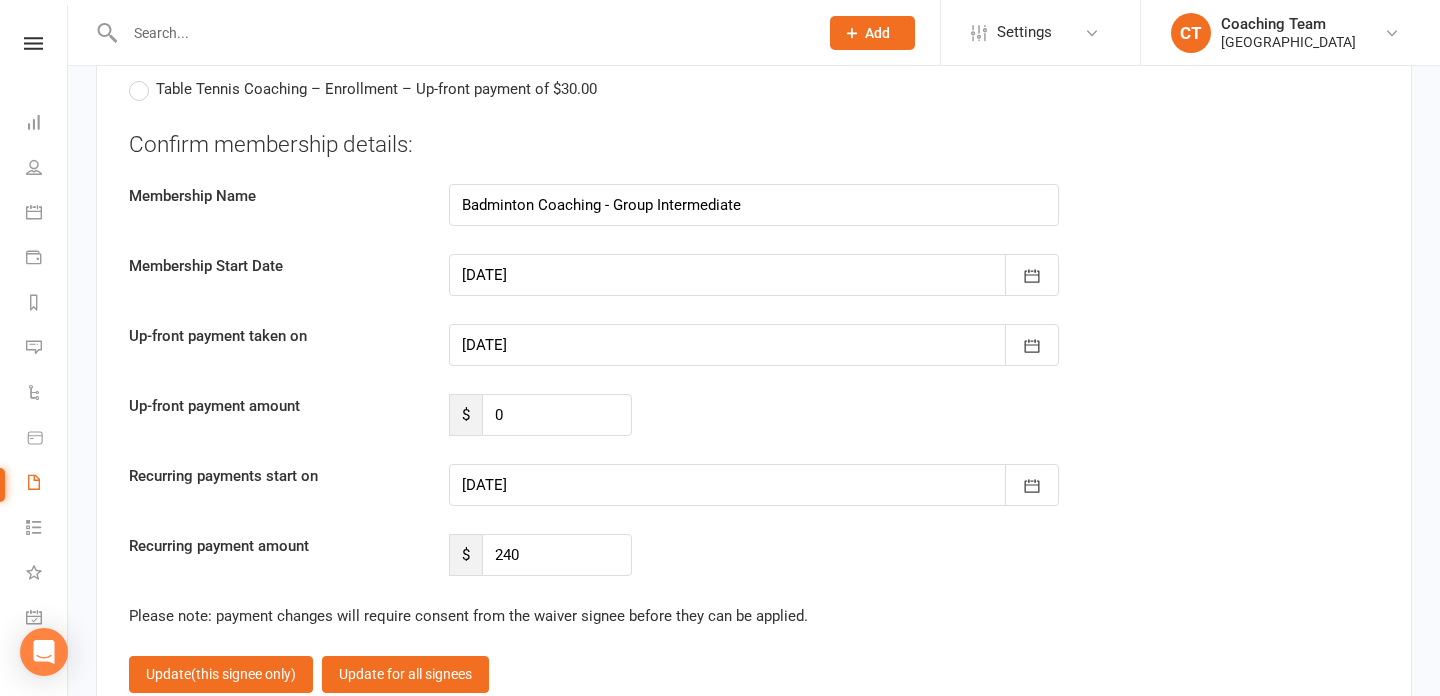 click at bounding box center [754, 485] 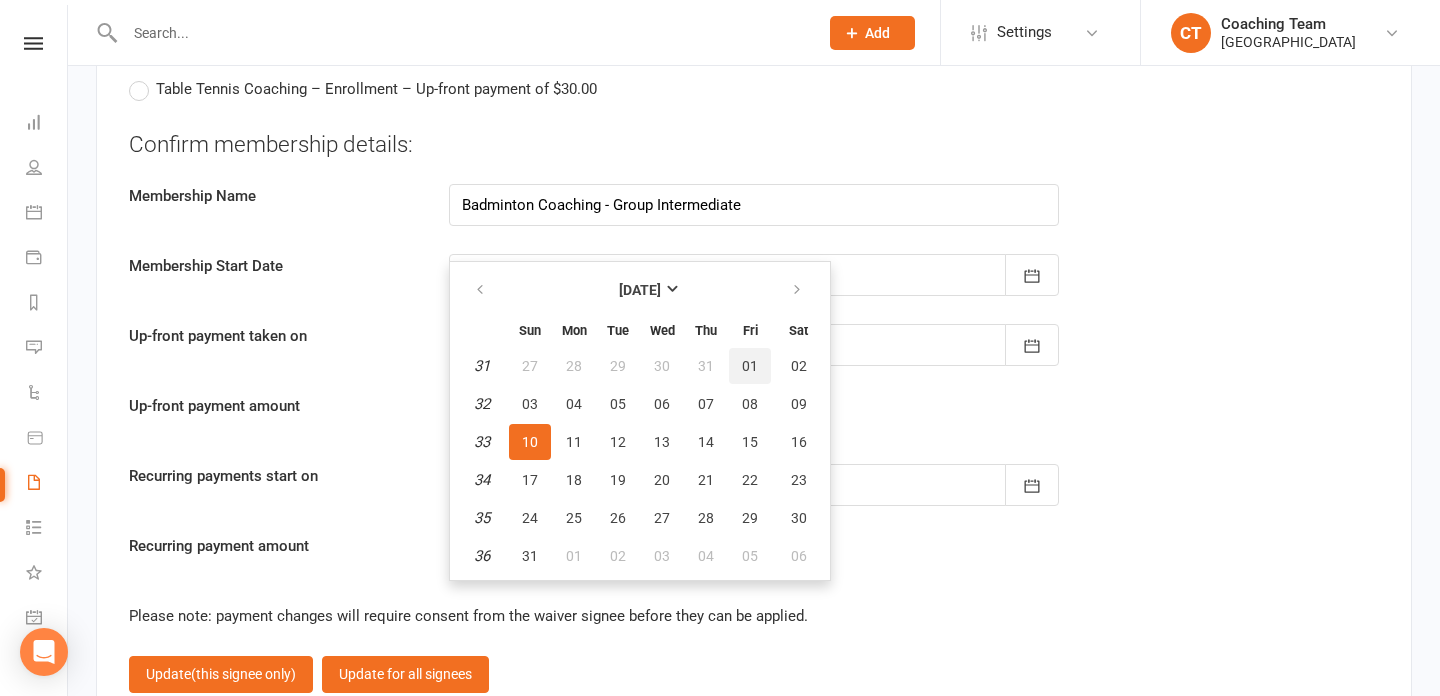 click on "01" at bounding box center (750, 366) 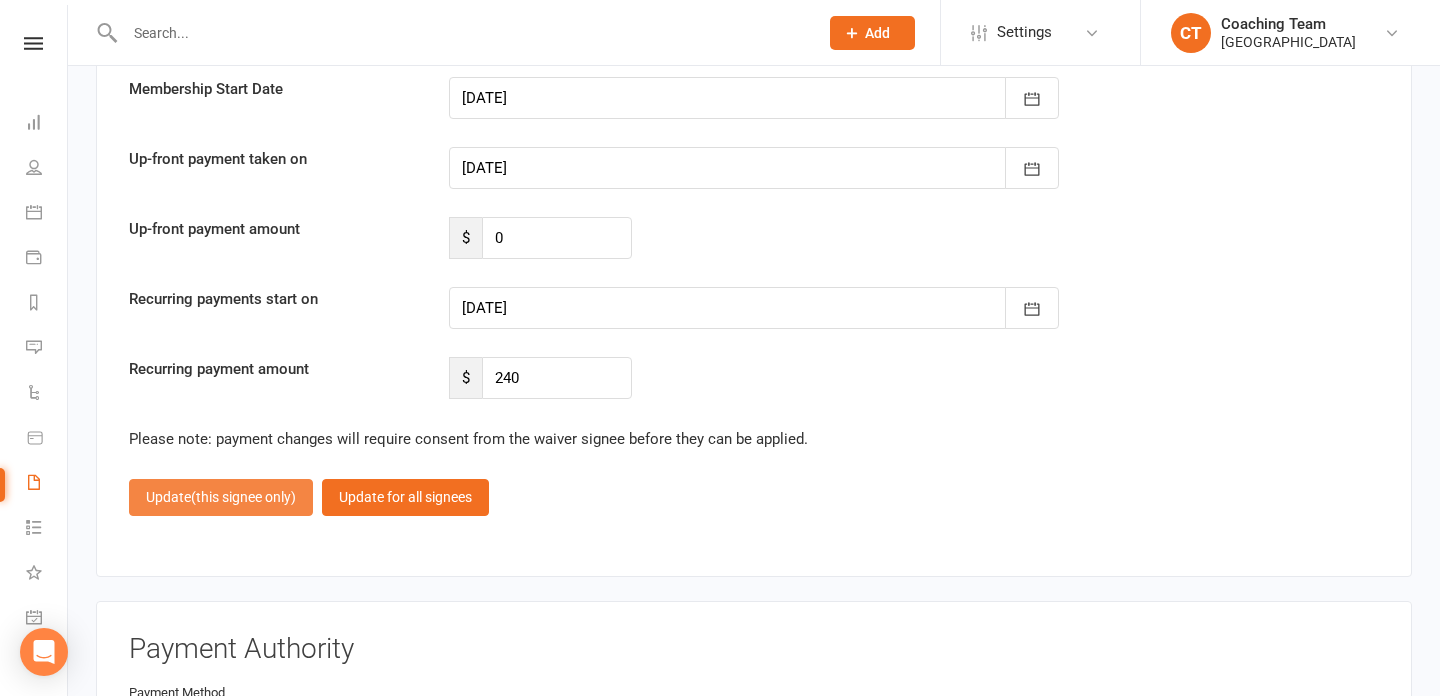 click on "Update  (this signee only)" at bounding box center (221, 497) 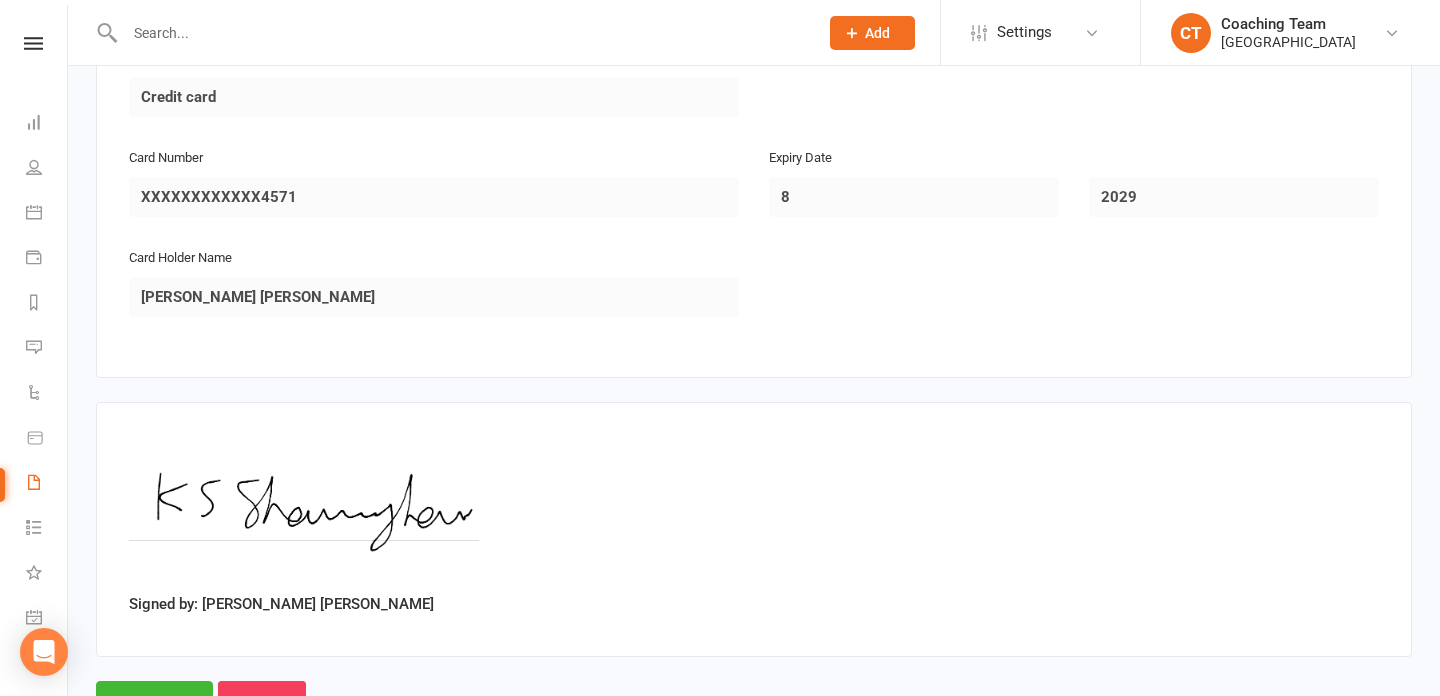 scroll, scrollTop: 2804, scrollLeft: 0, axis: vertical 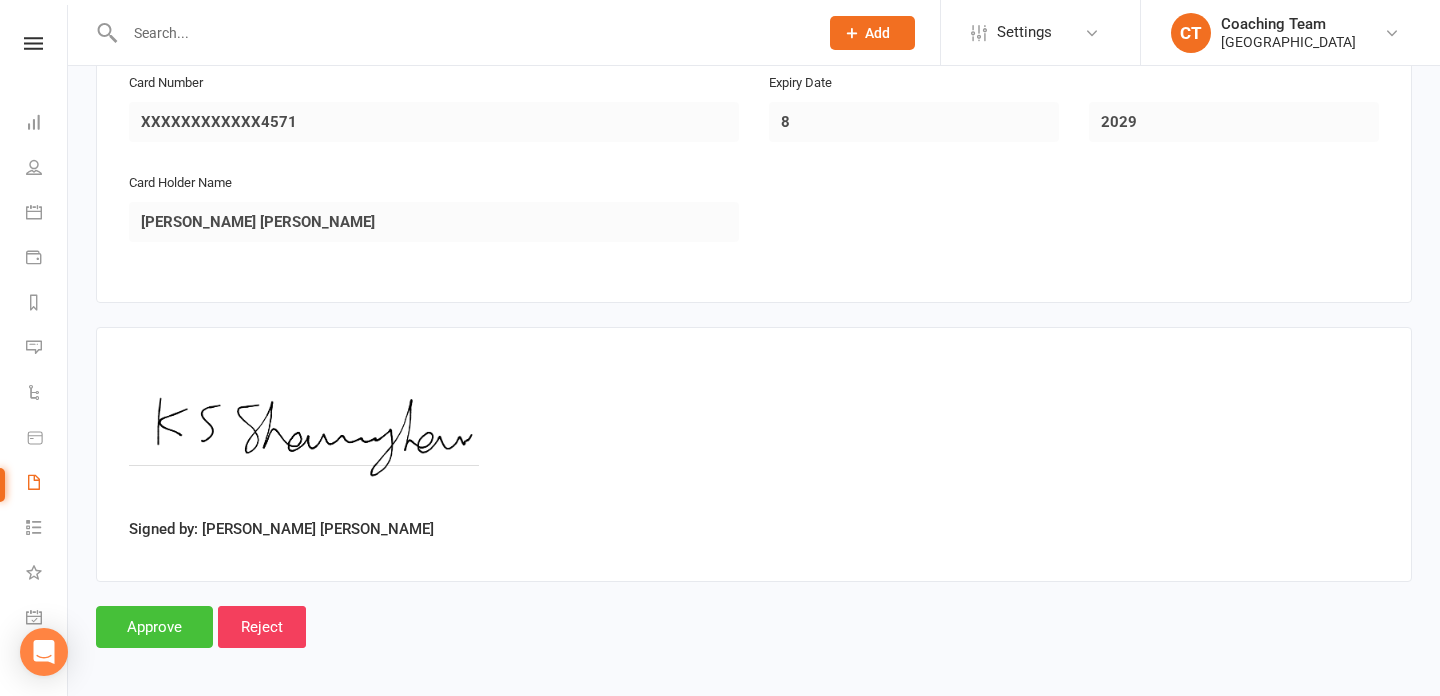 click on "Approve" at bounding box center [154, 627] 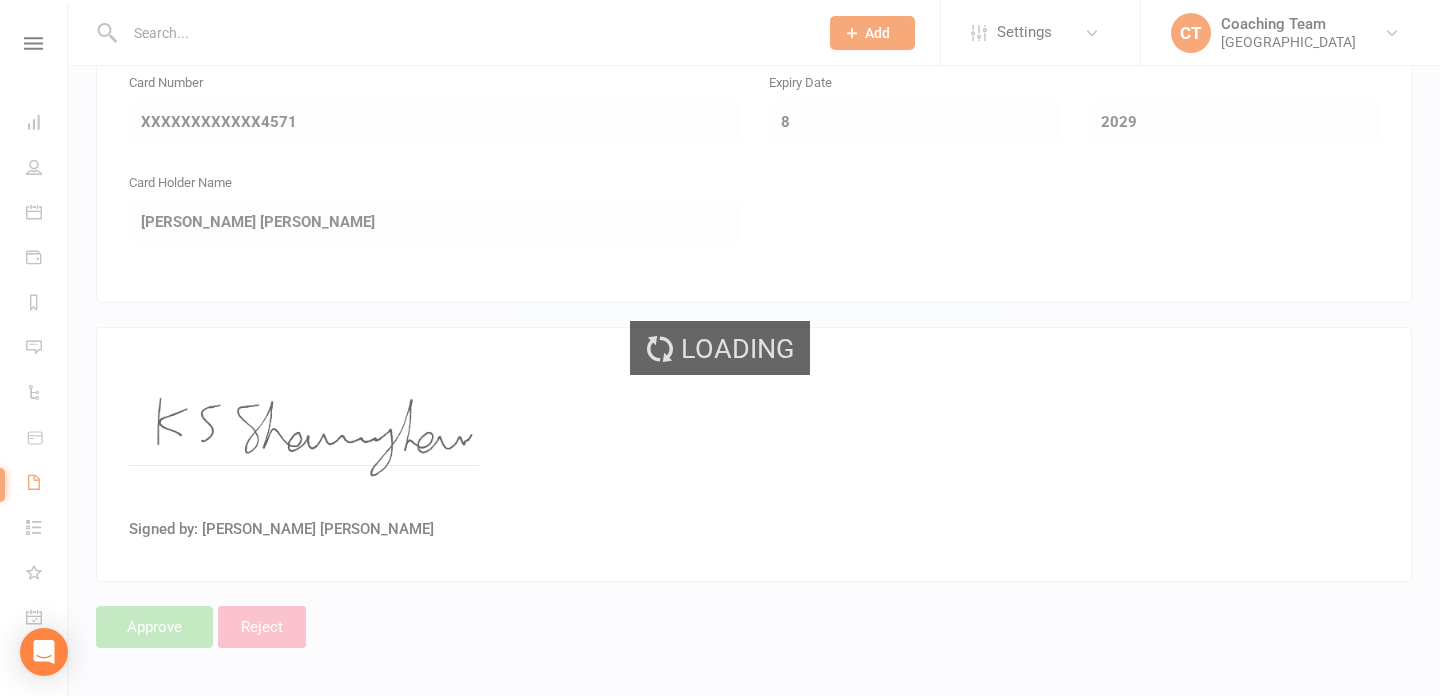 scroll, scrollTop: 0, scrollLeft: 0, axis: both 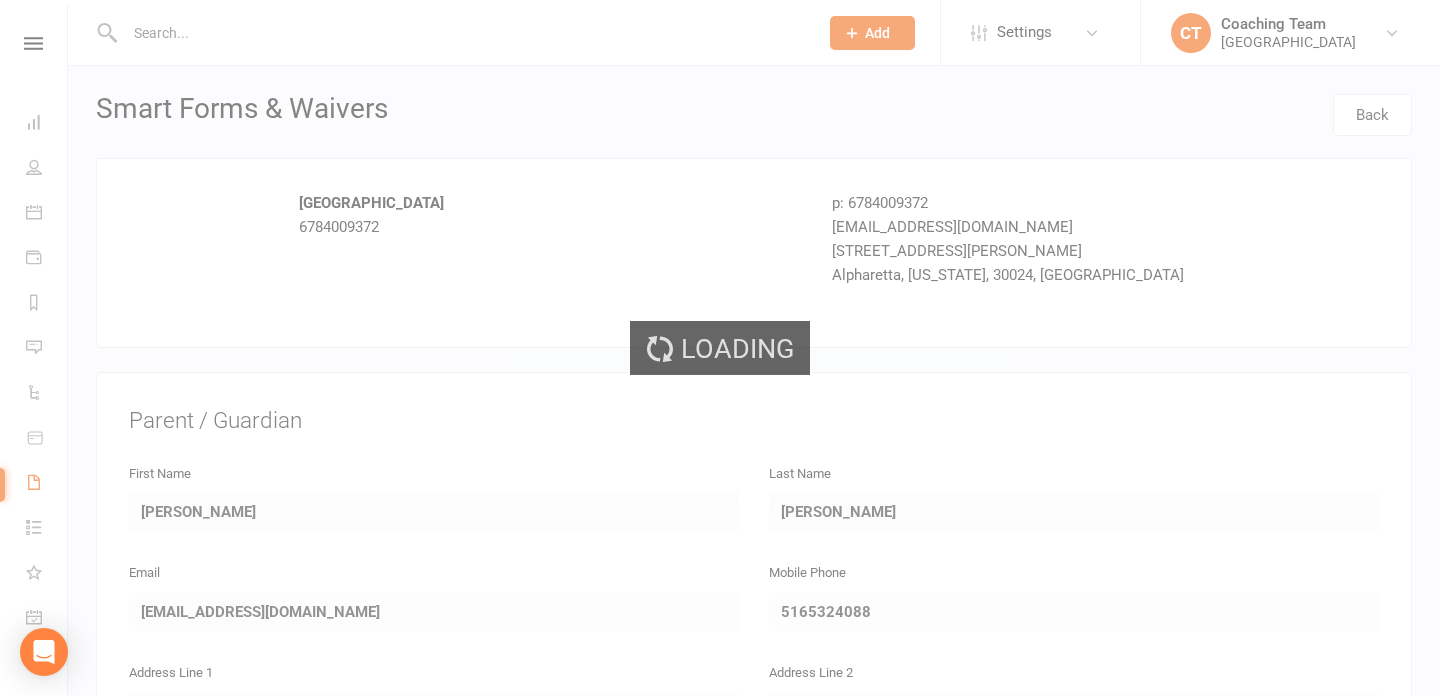 select on "25" 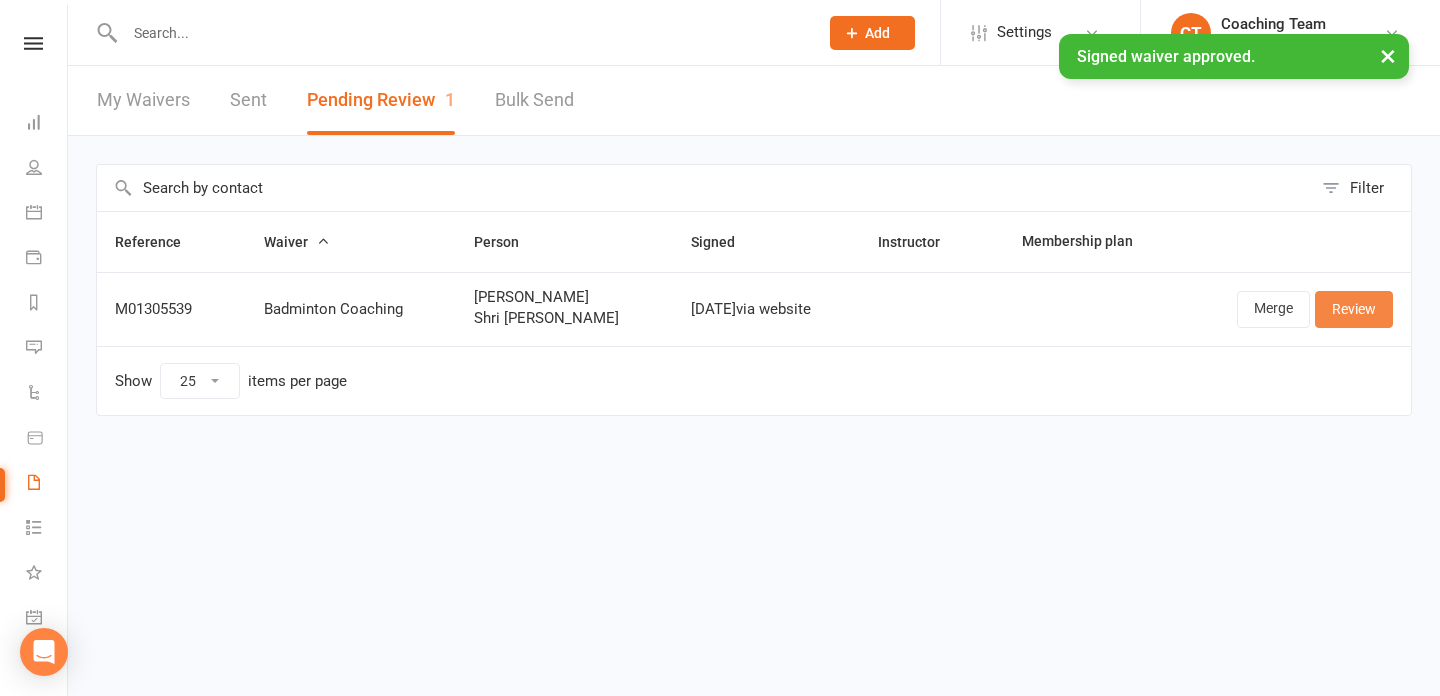 click on "Review" at bounding box center [1354, 309] 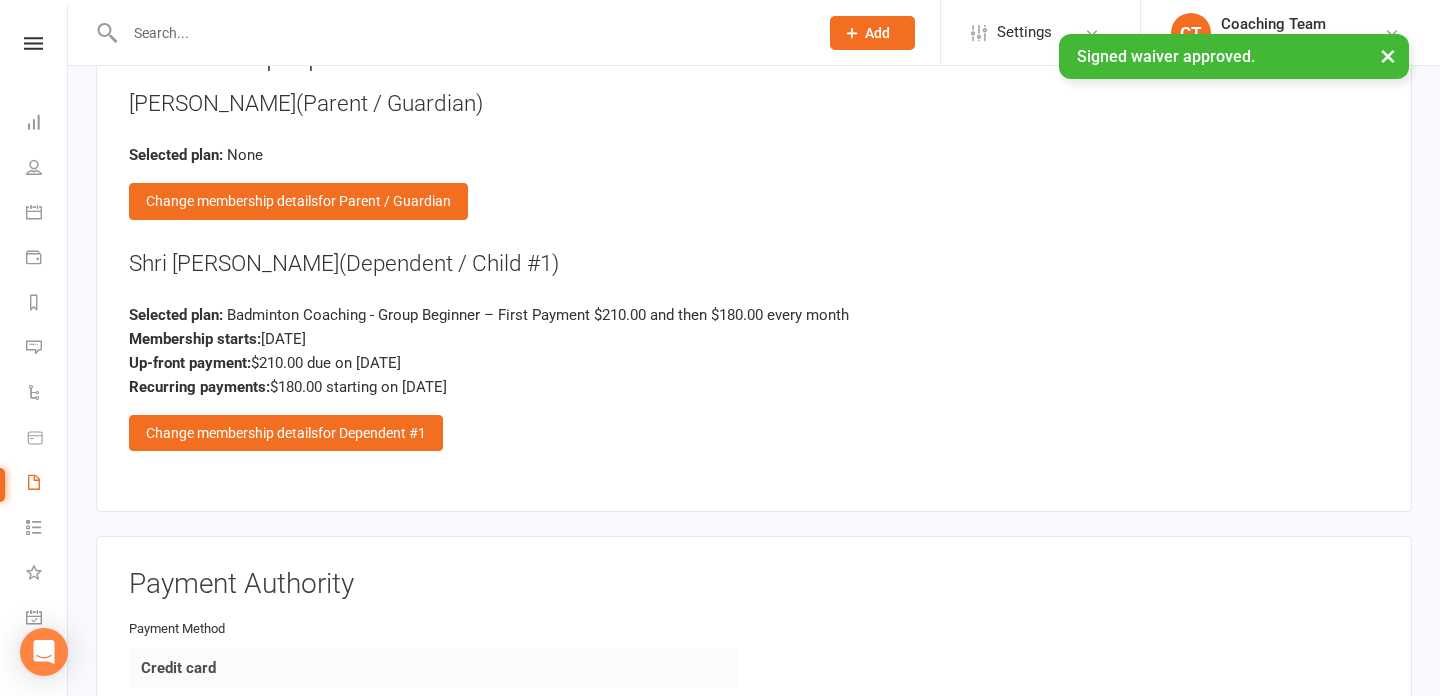 scroll, scrollTop: 2132, scrollLeft: 0, axis: vertical 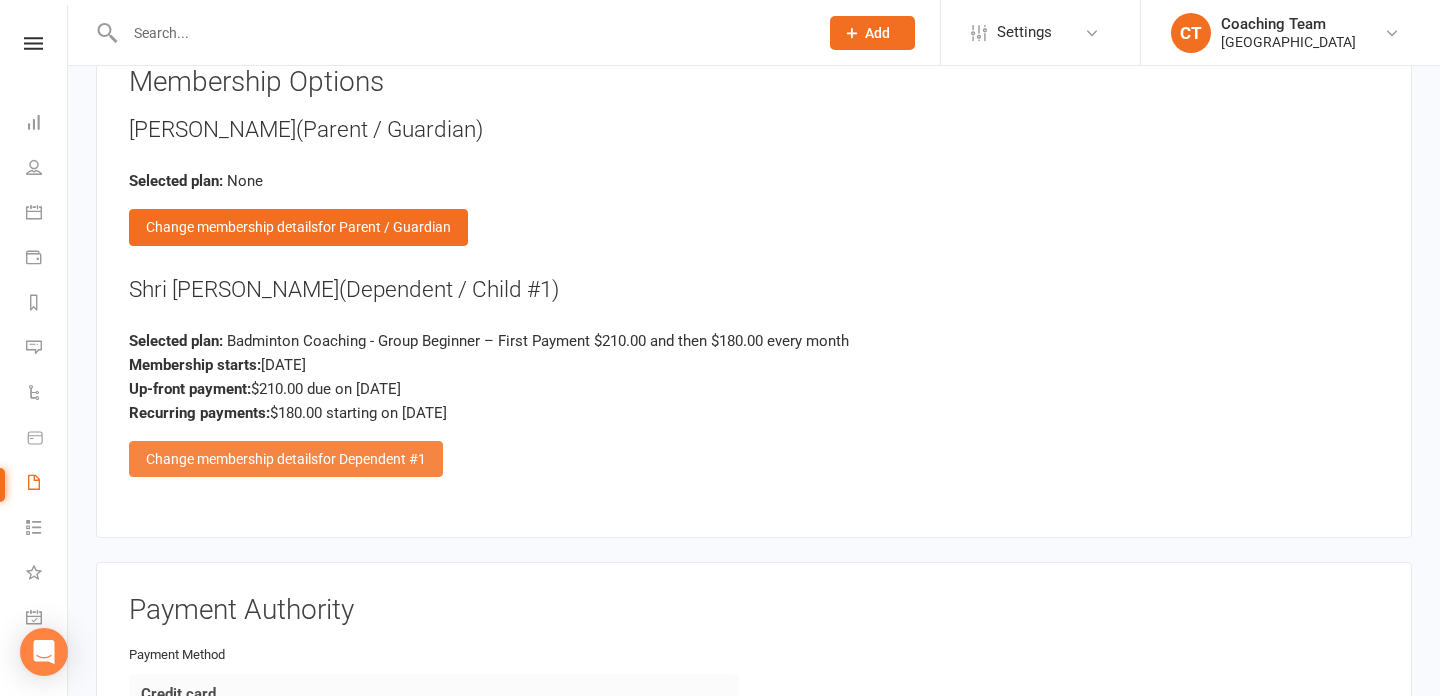 click on "Change membership details  for Dependent #1" at bounding box center [286, 459] 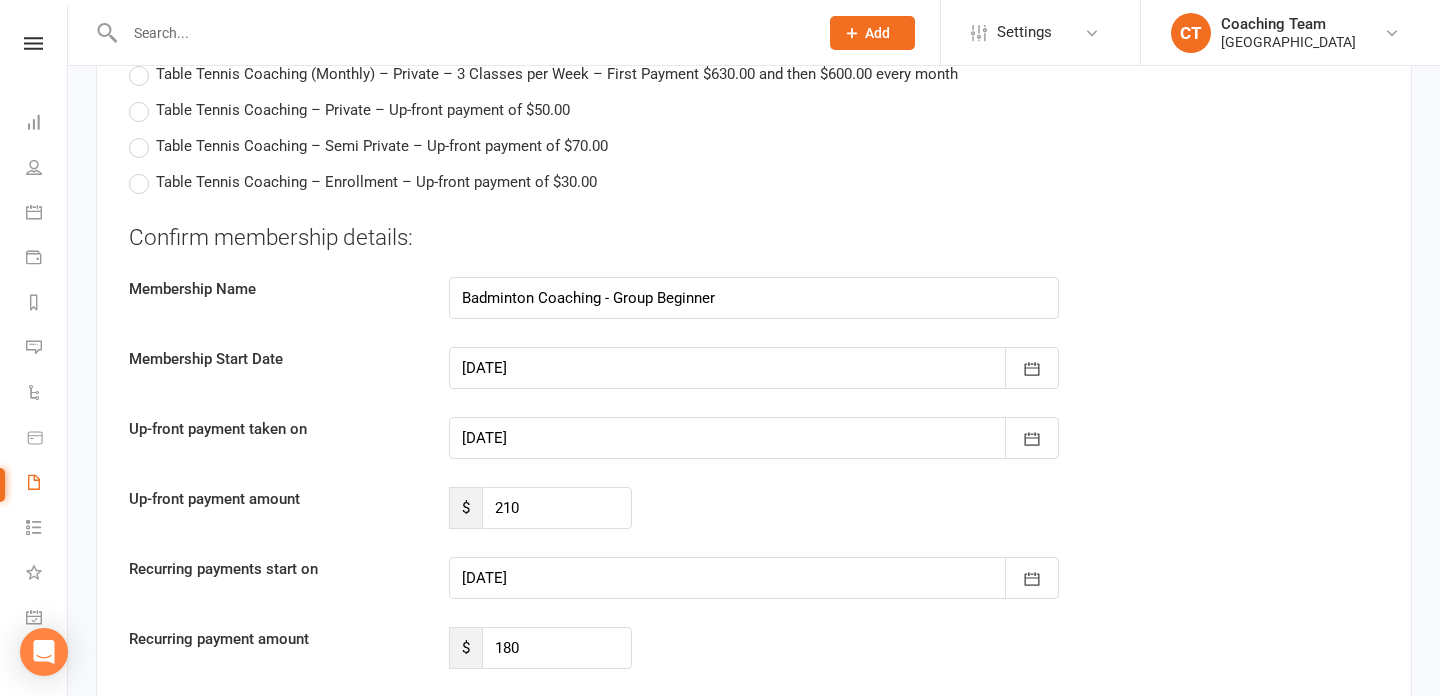 scroll, scrollTop: 4505, scrollLeft: 0, axis: vertical 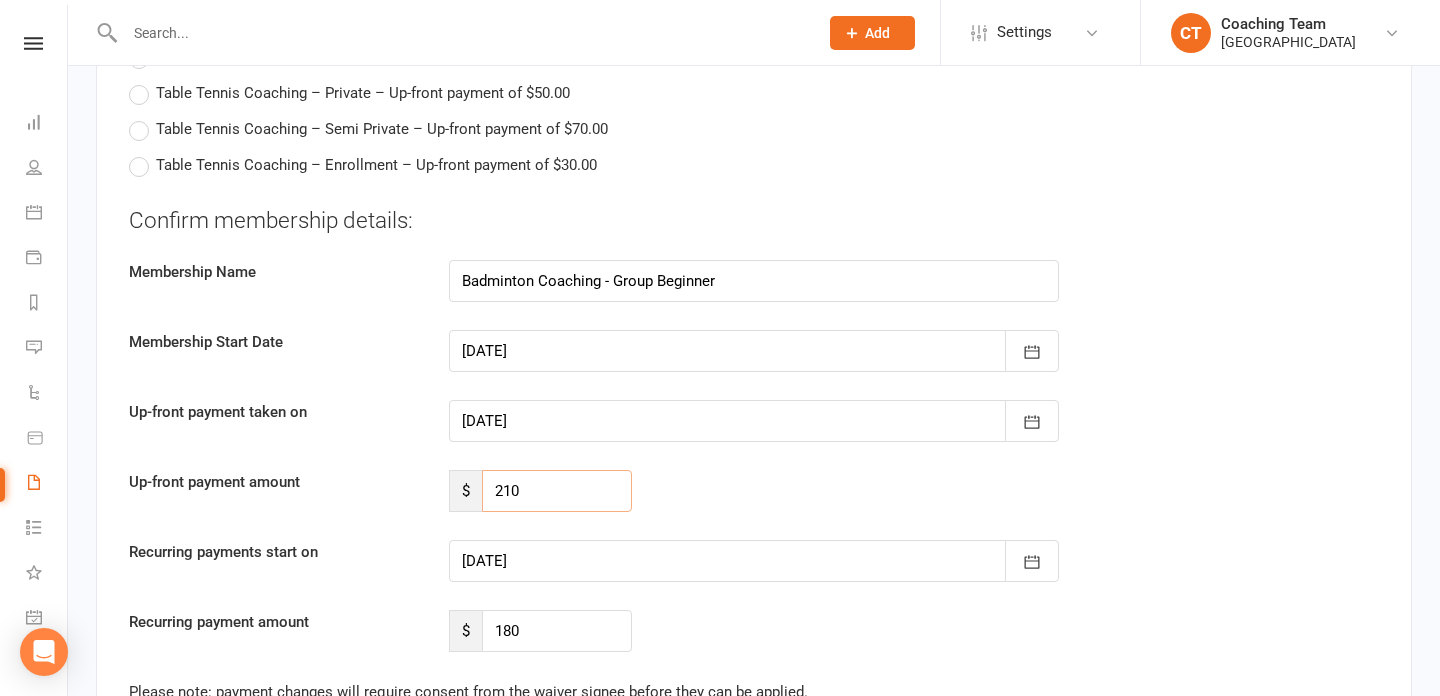 click on "210" at bounding box center [557, 491] 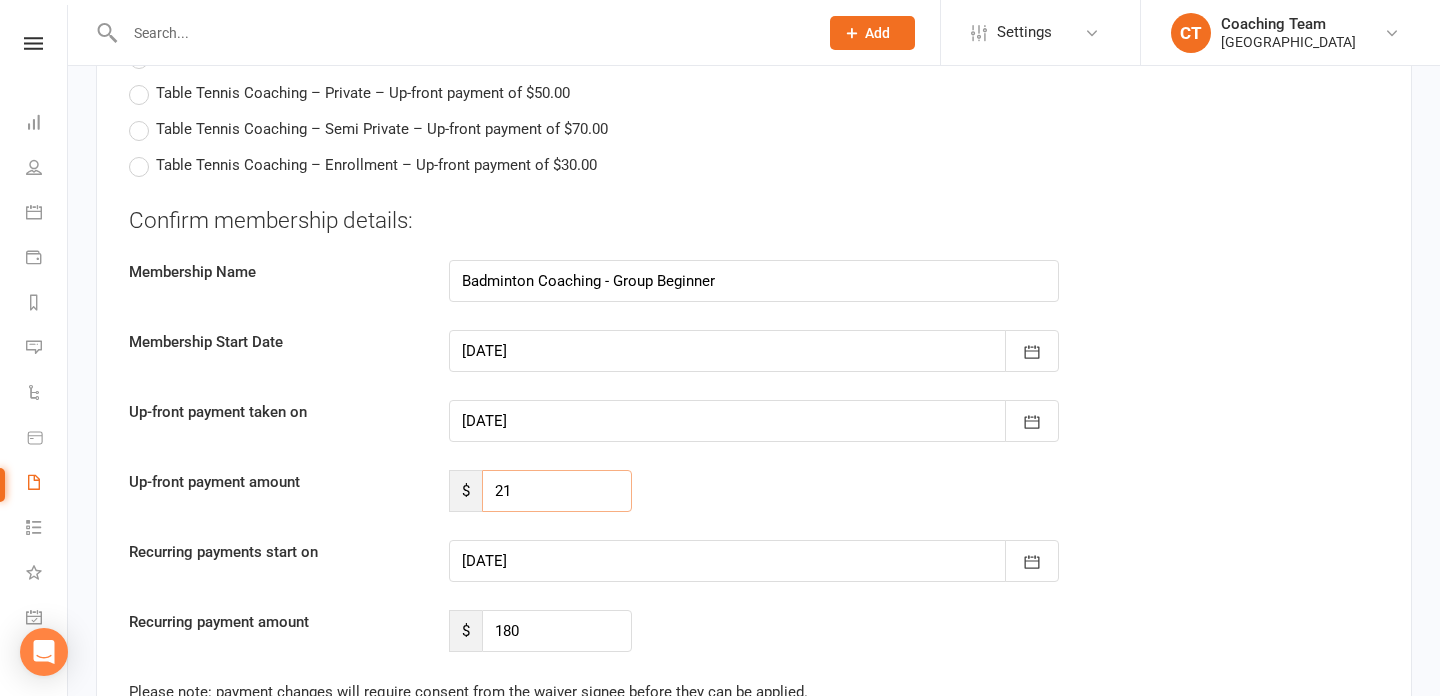 type on "2" 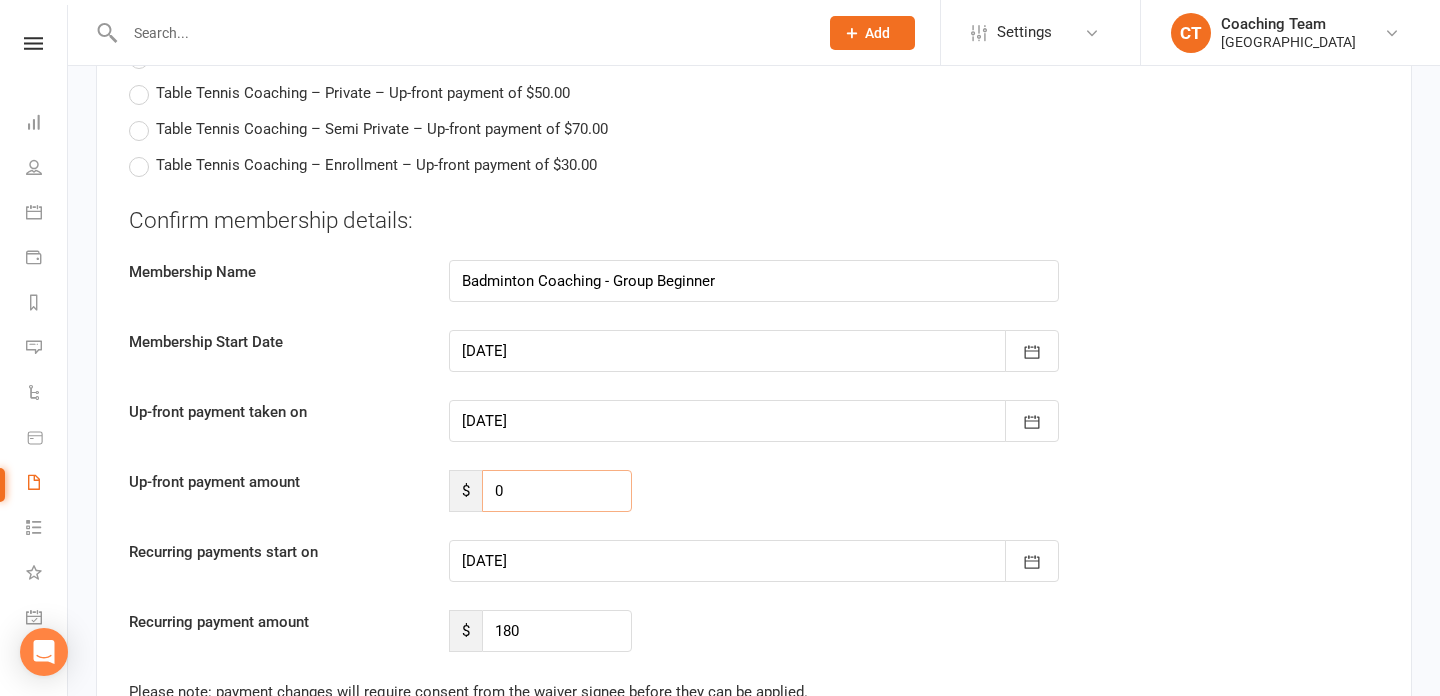 type on "0" 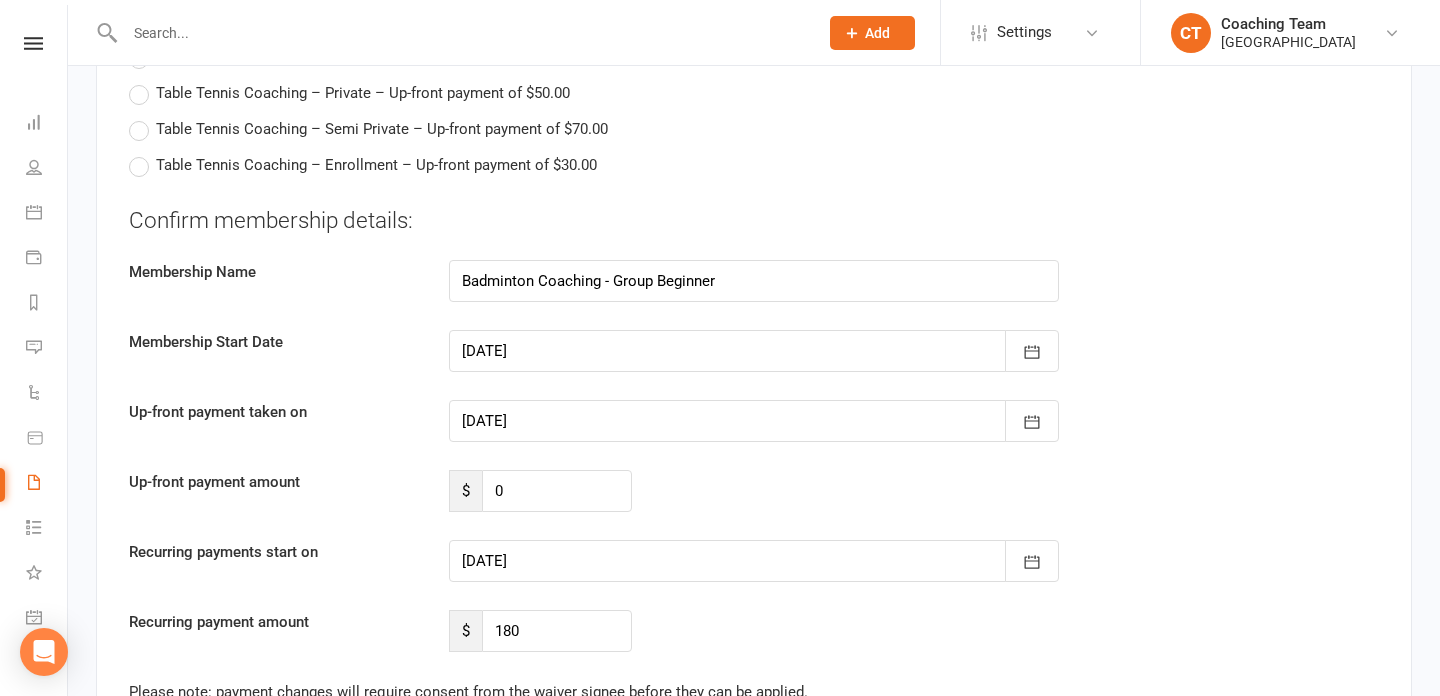 click at bounding box center (754, 561) 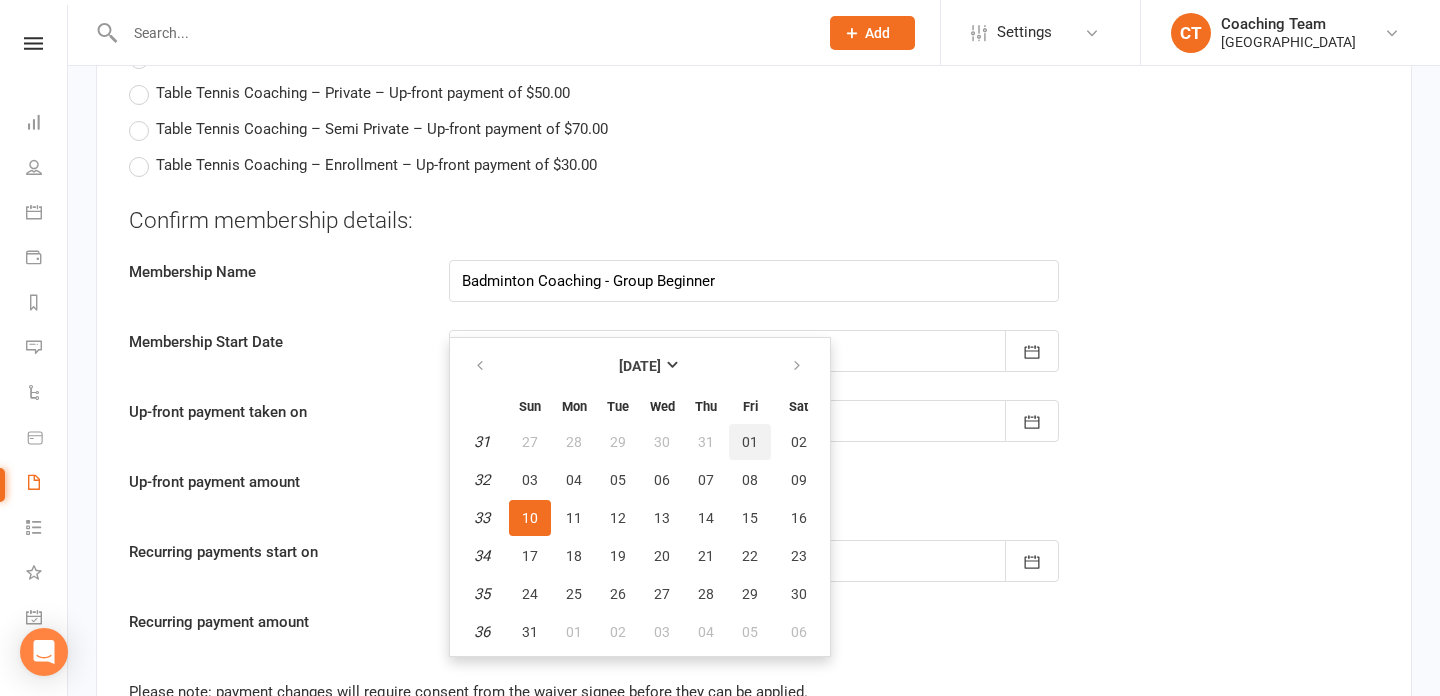 click on "01" at bounding box center (750, 442) 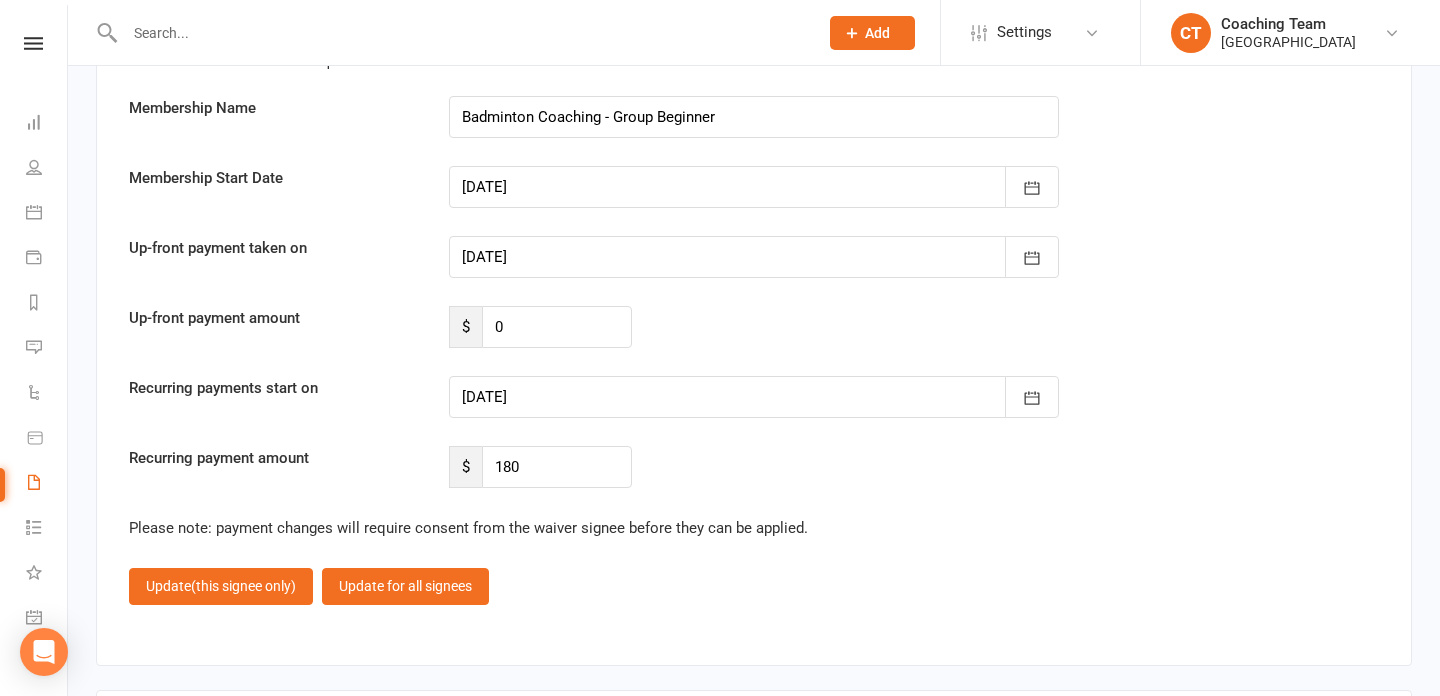 scroll, scrollTop: 4665, scrollLeft: 0, axis: vertical 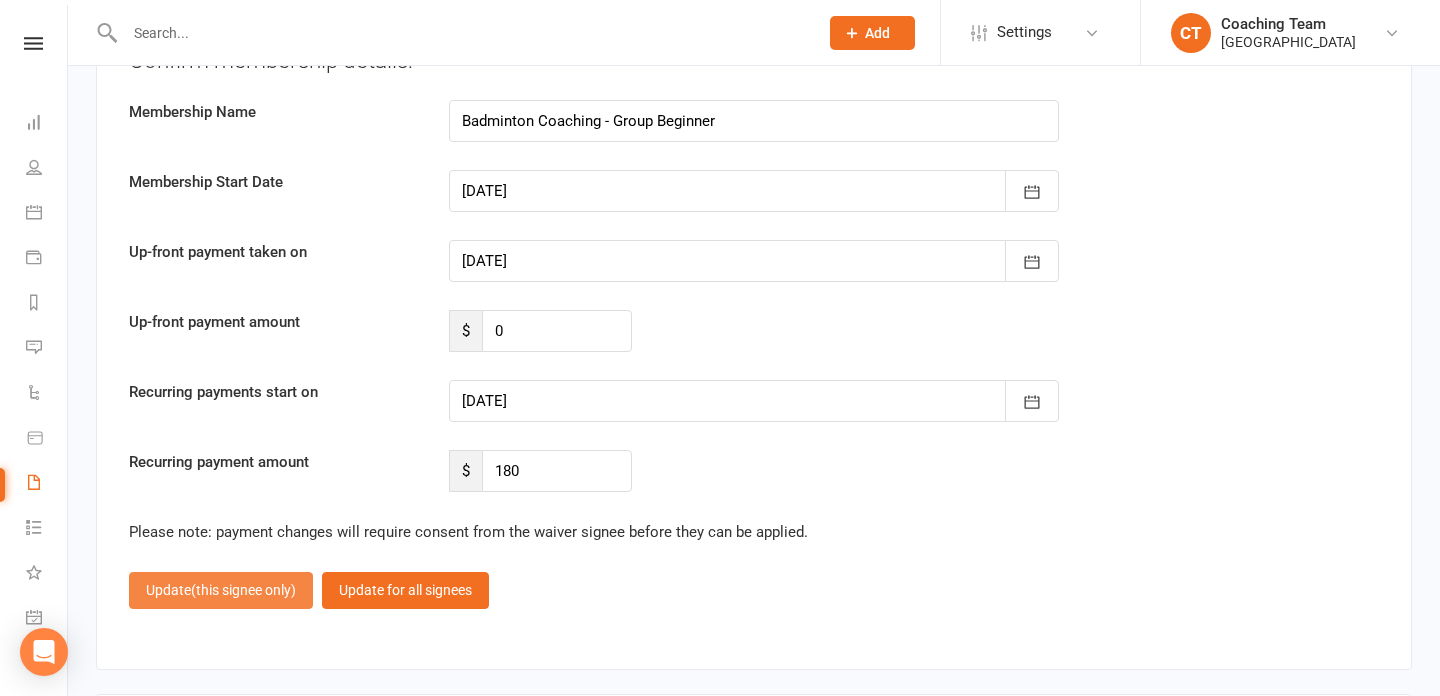 click on "Update  (this signee only)" at bounding box center [221, 590] 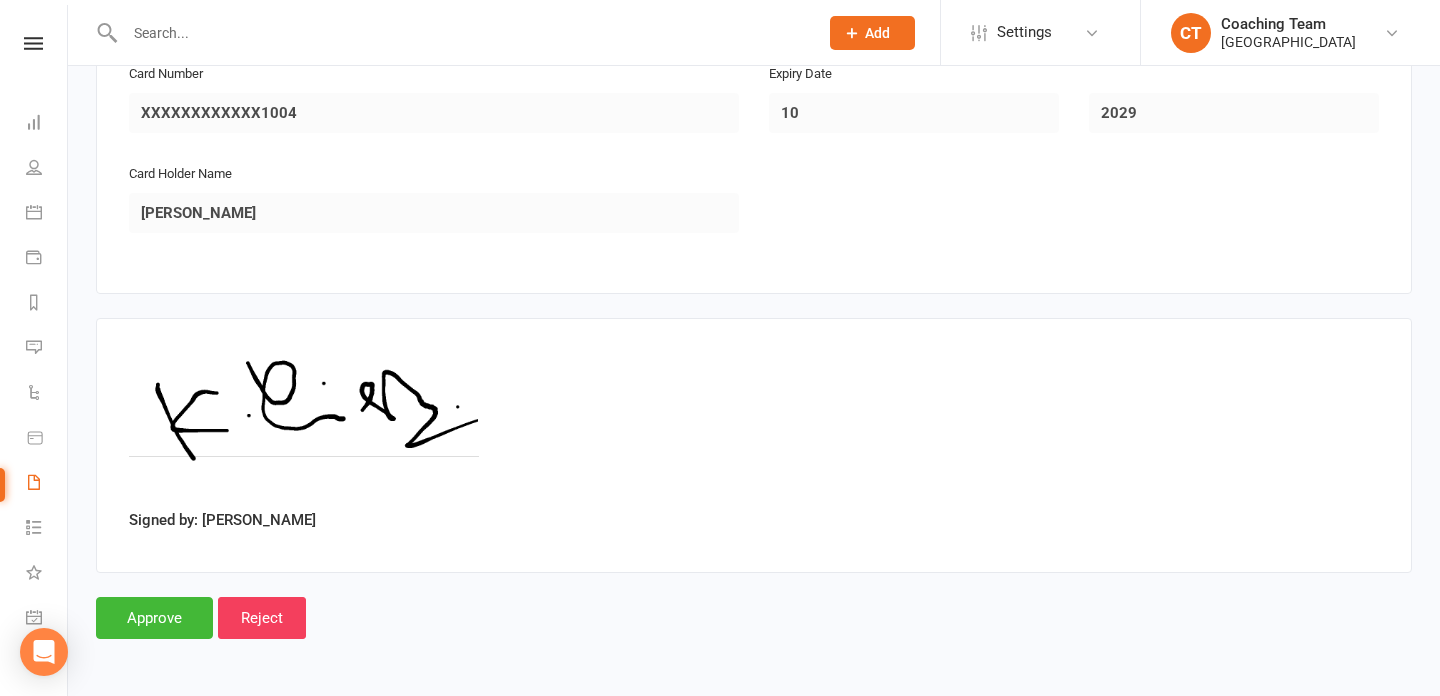 scroll, scrollTop: 2804, scrollLeft: 0, axis: vertical 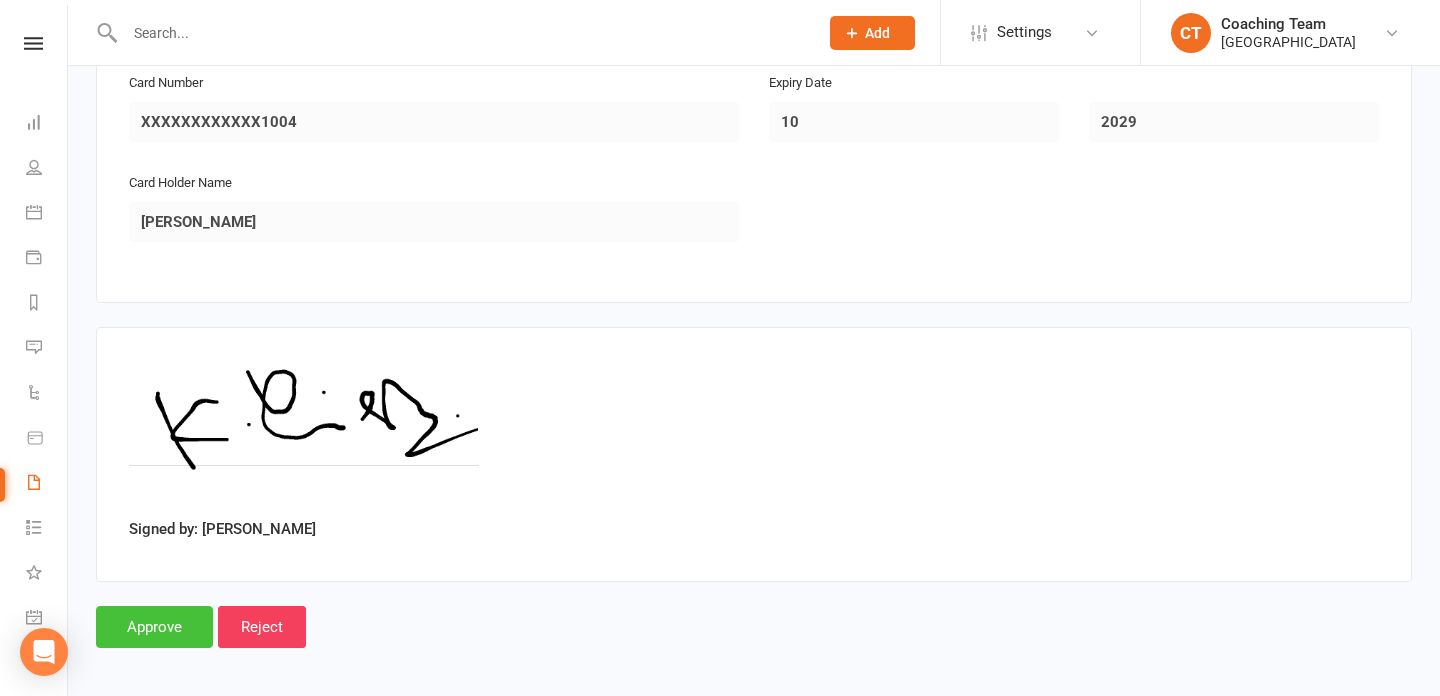 click on "Approve" at bounding box center (154, 627) 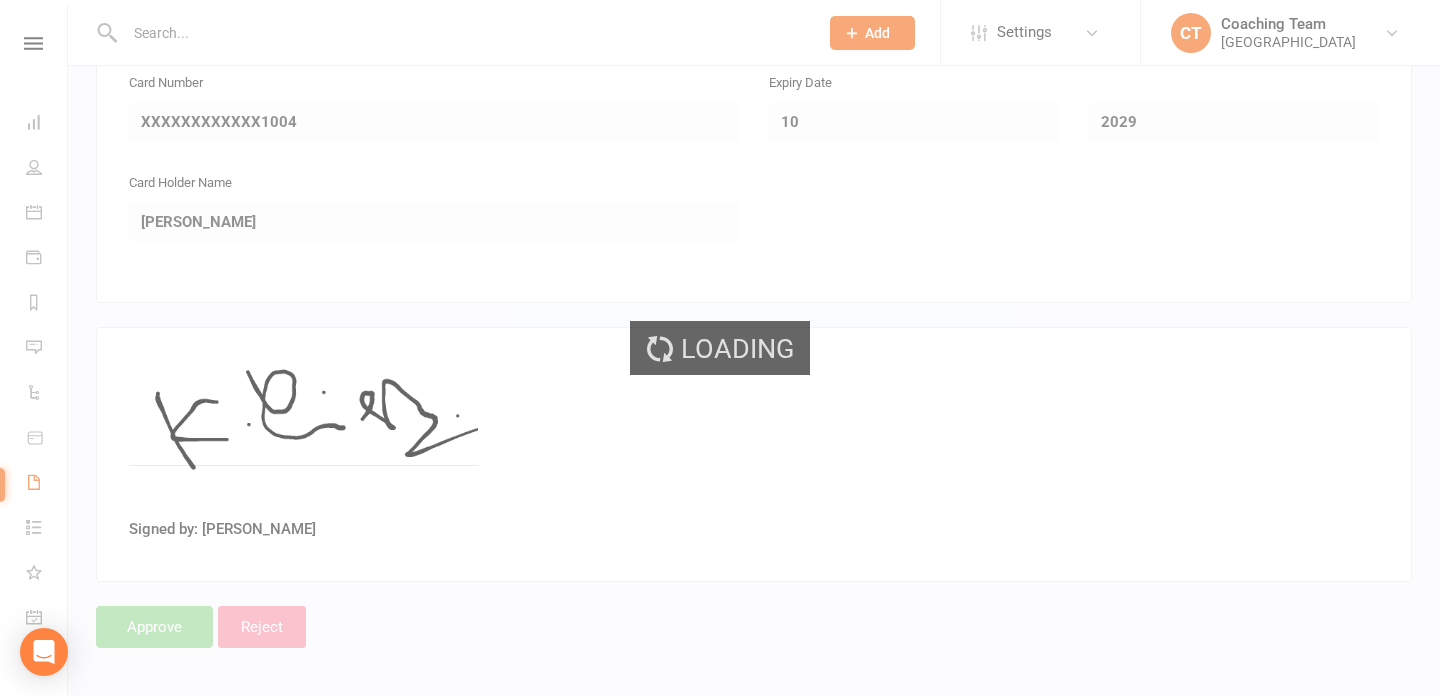 select on "25" 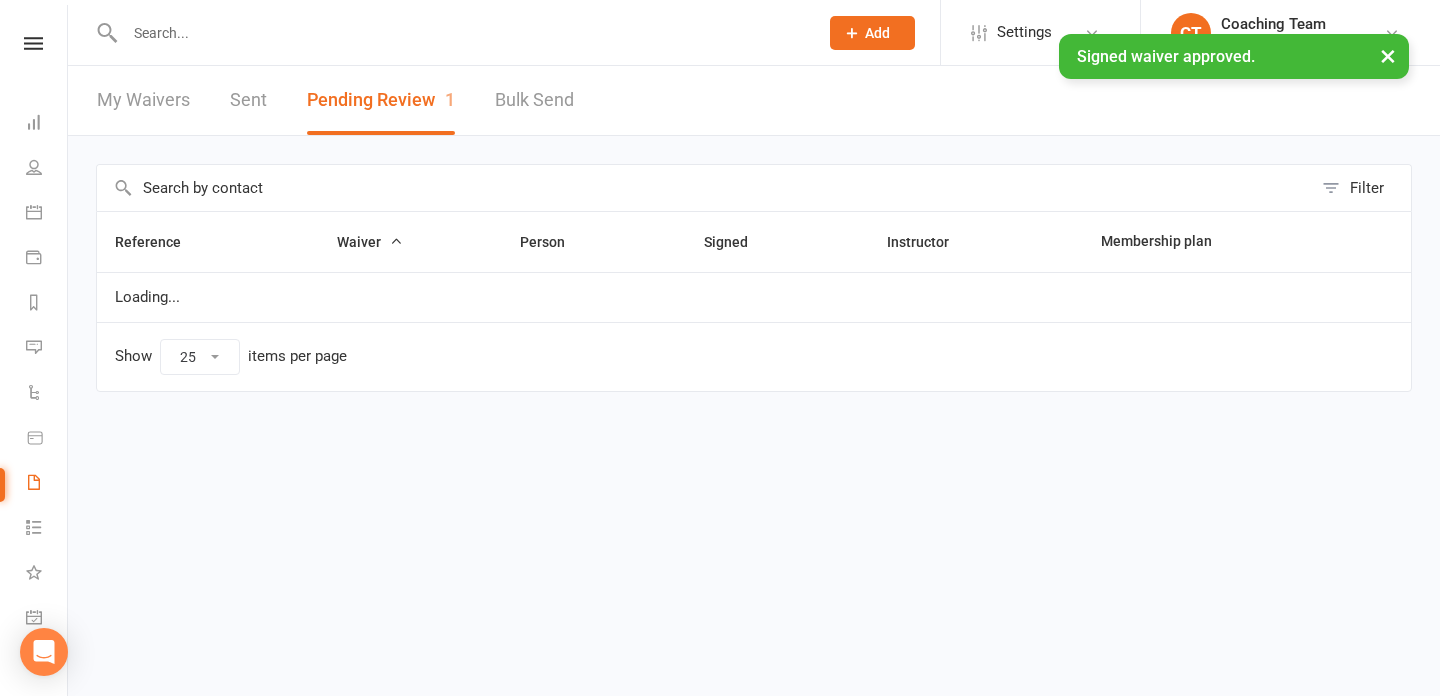 scroll, scrollTop: 0, scrollLeft: 0, axis: both 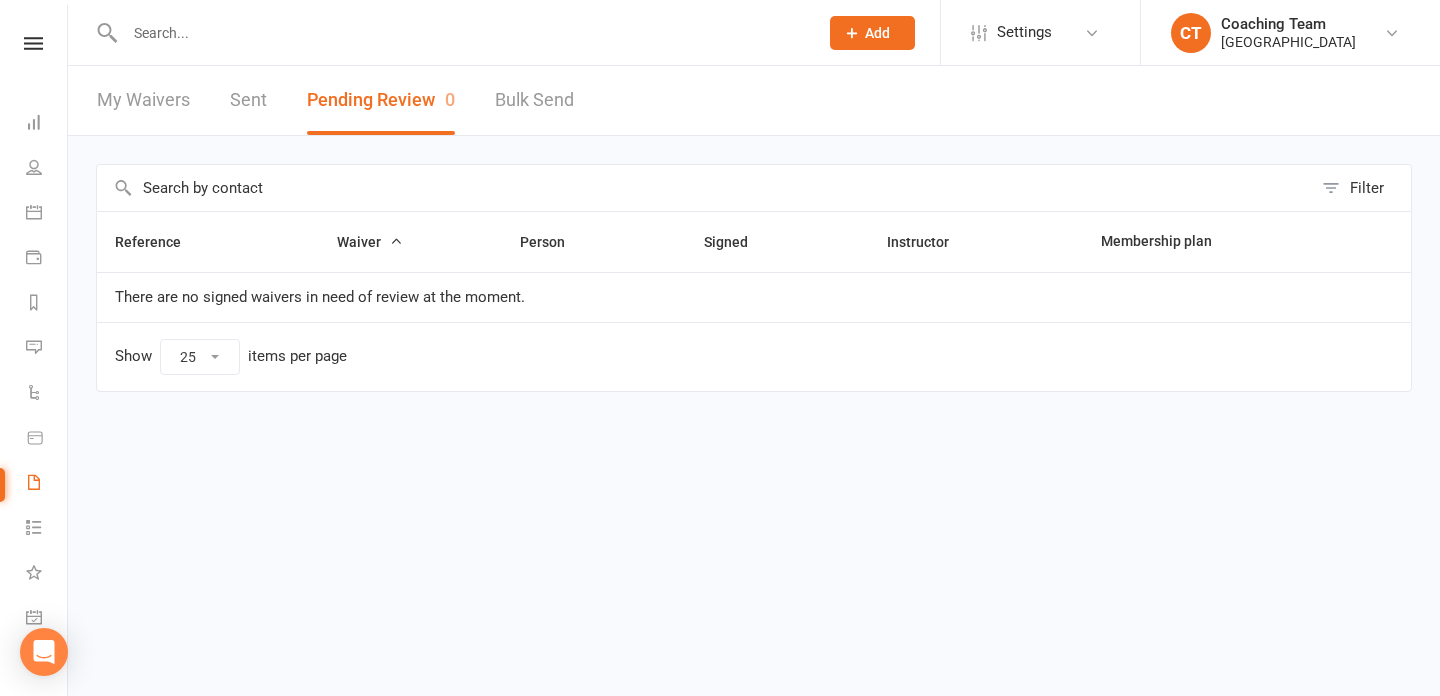 click at bounding box center (450, 32) 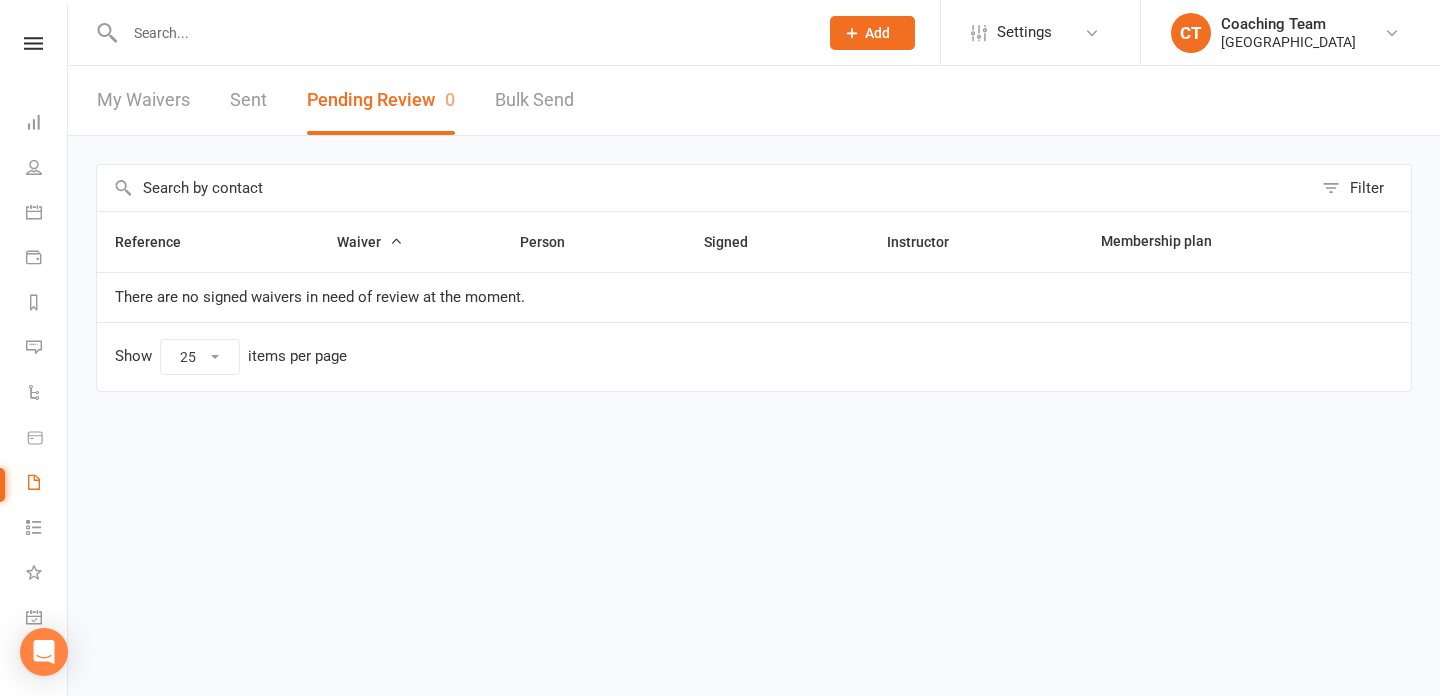 click at bounding box center [461, 33] 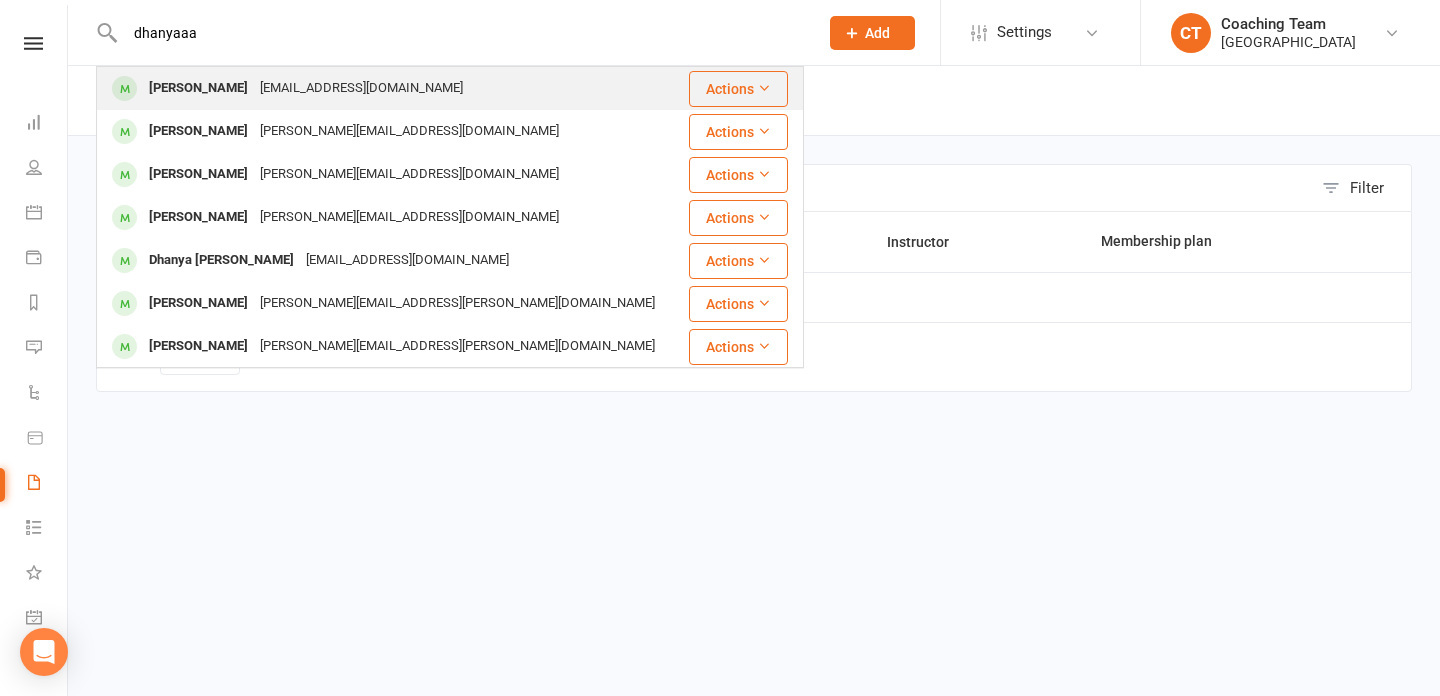 type on "dhanyaaa" 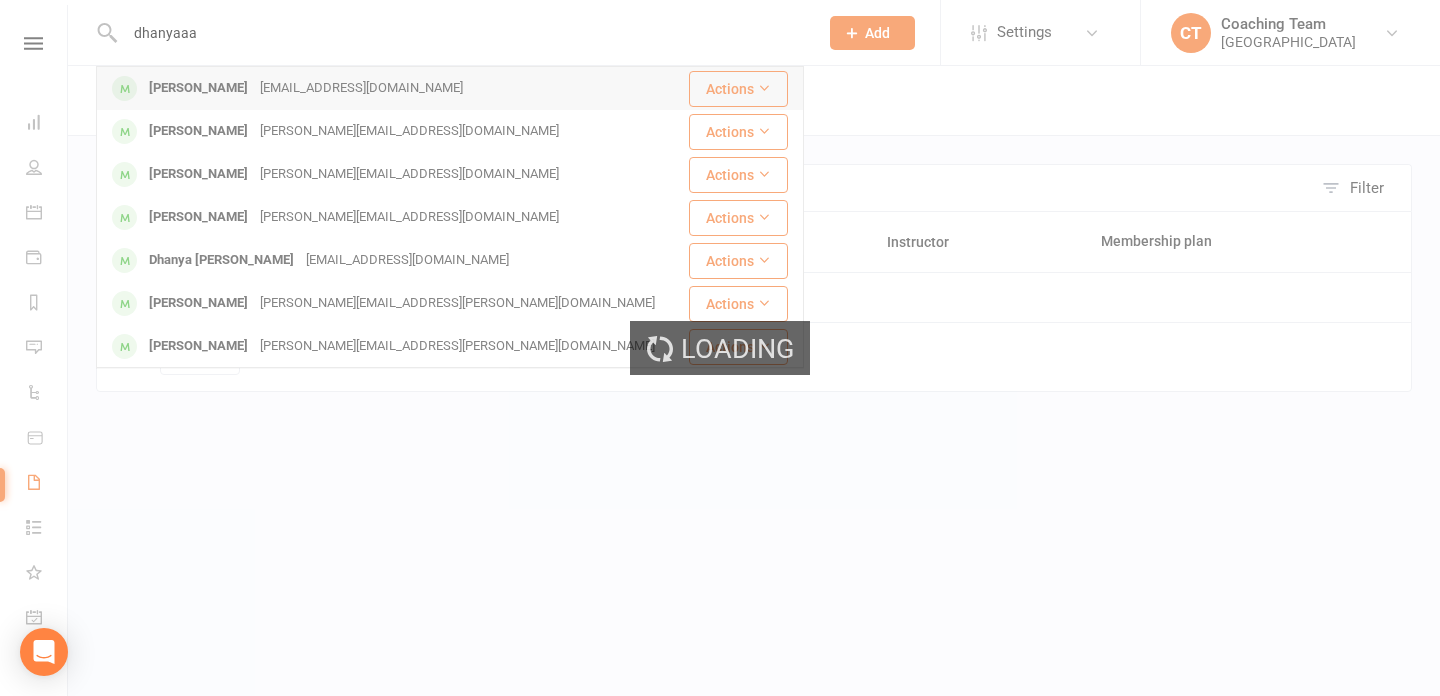 type 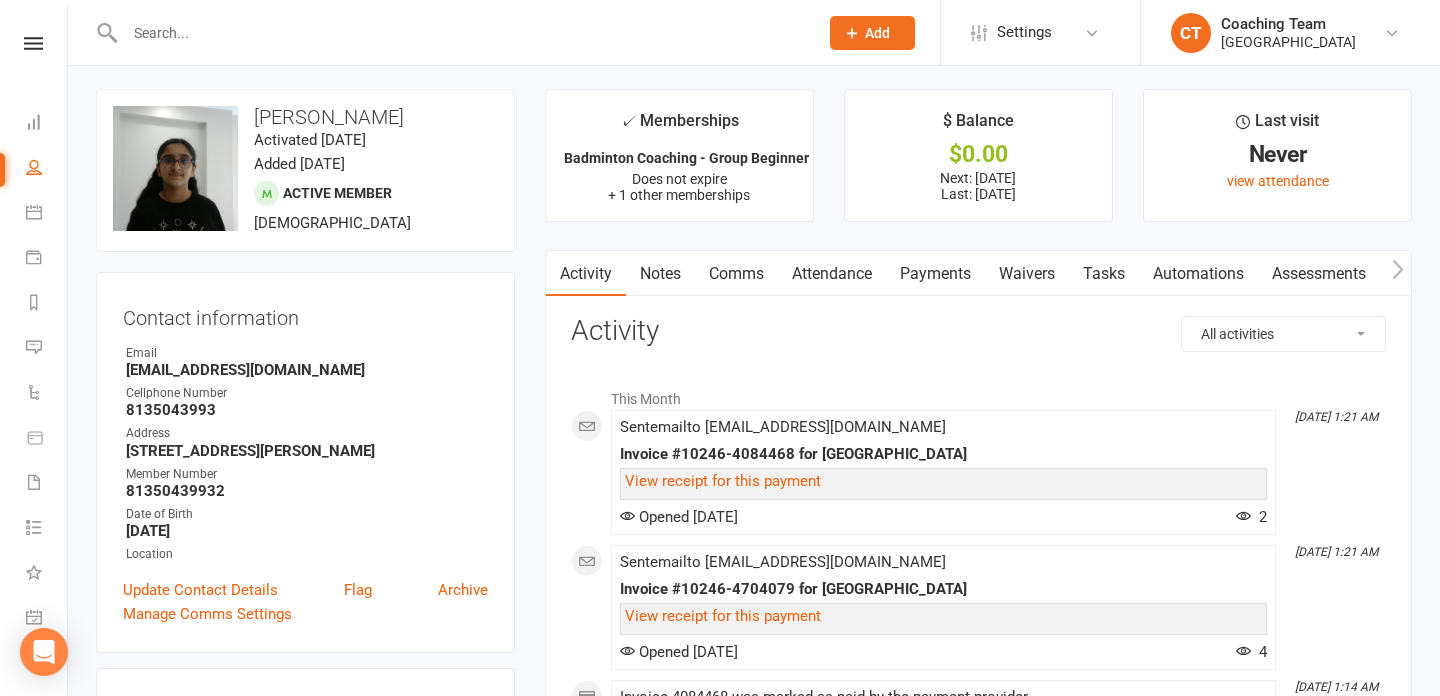 scroll, scrollTop: 0, scrollLeft: 0, axis: both 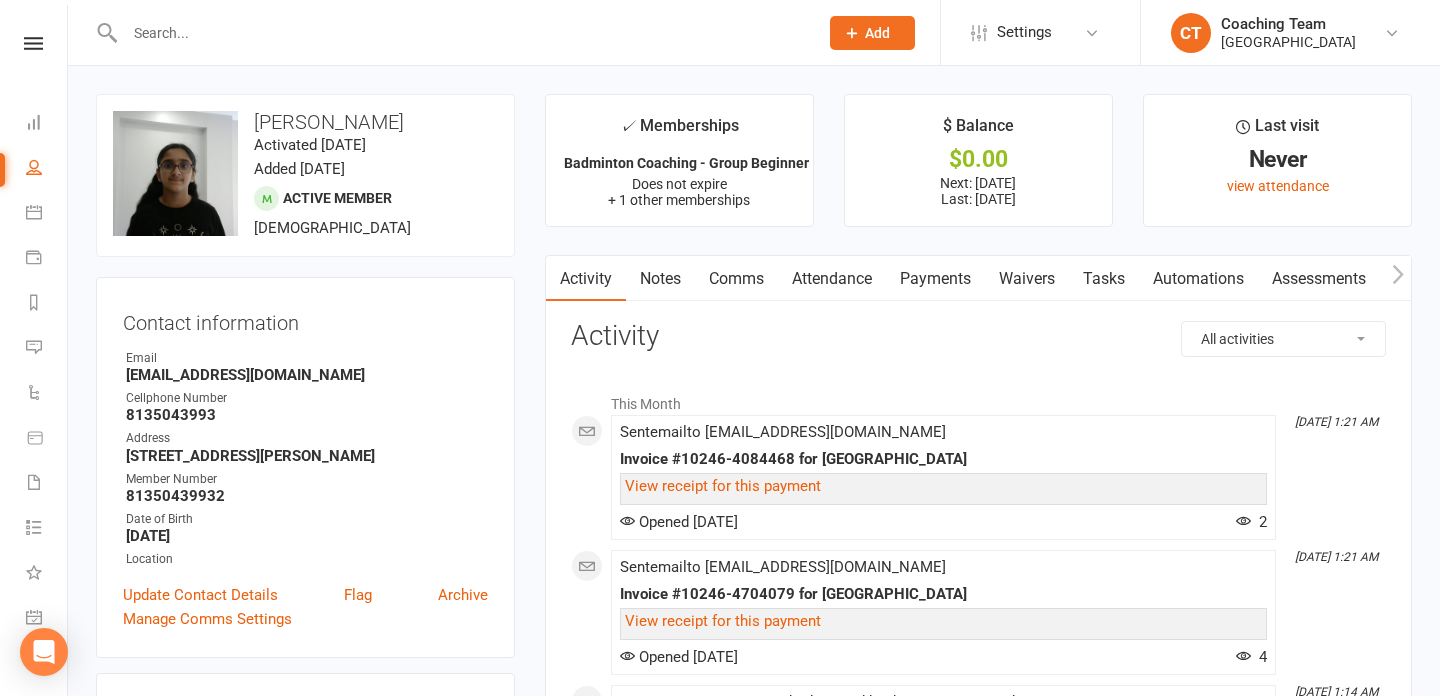 click on "Payments" at bounding box center [935, 279] 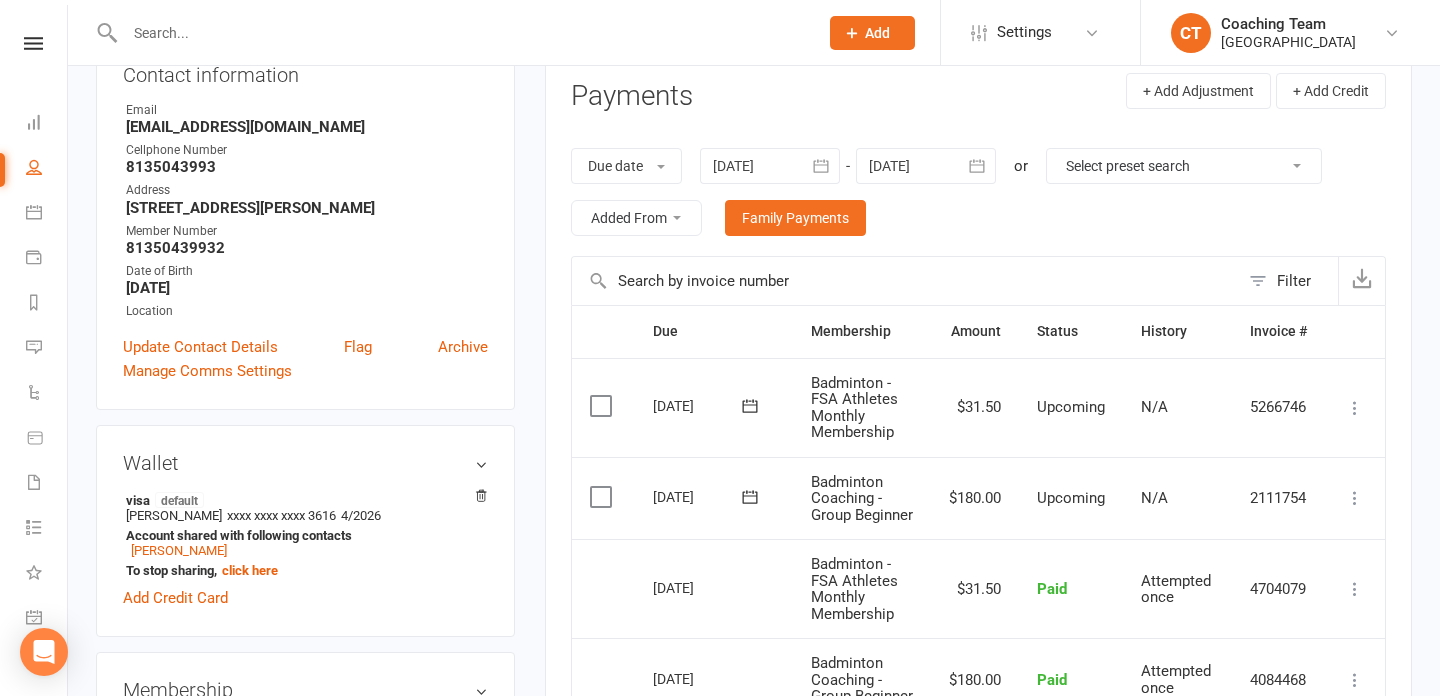 scroll, scrollTop: 264, scrollLeft: 0, axis: vertical 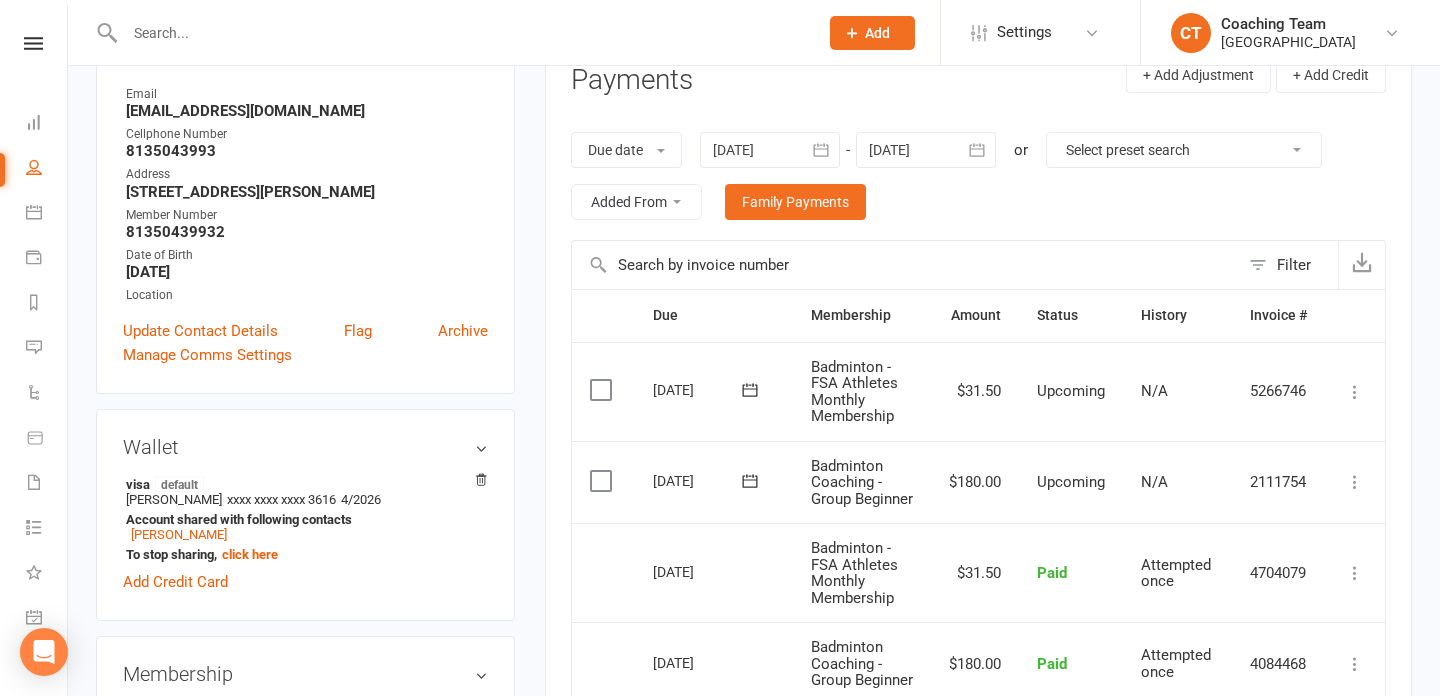click at bounding box center (926, 150) 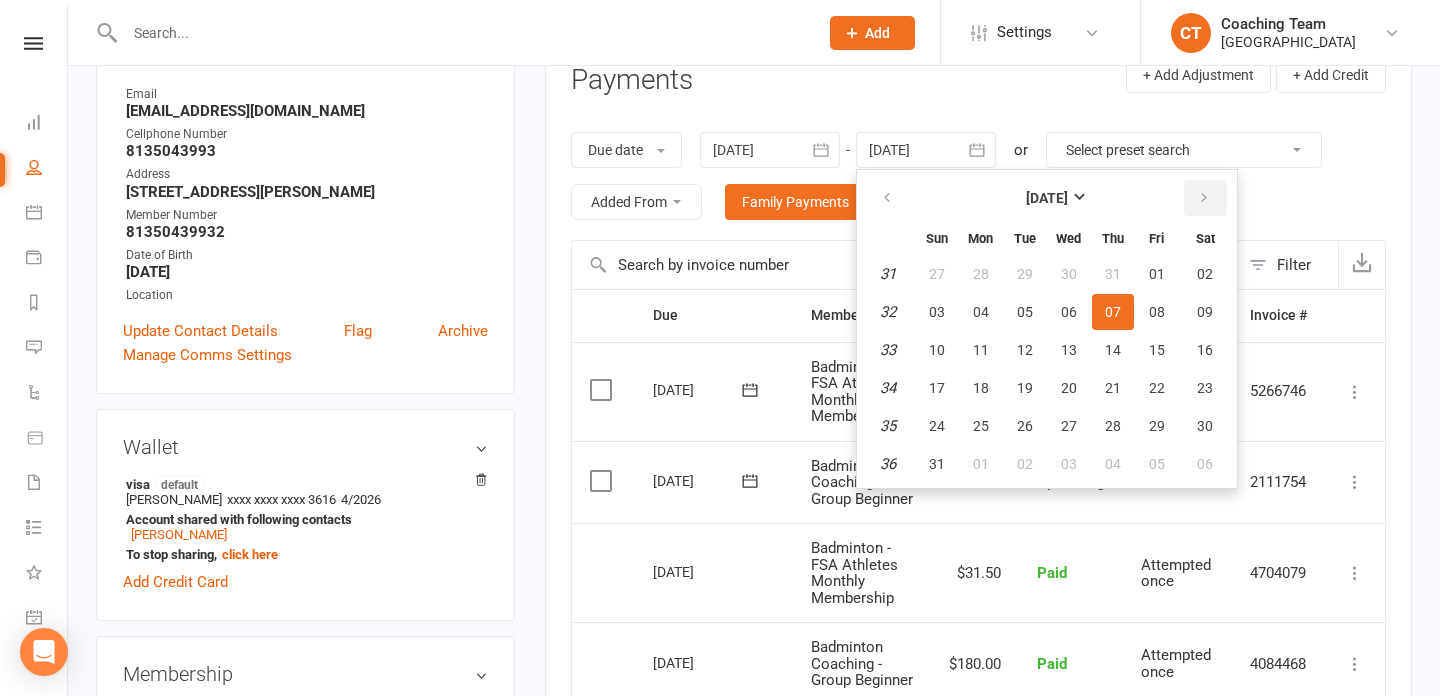 click at bounding box center (1204, 198) 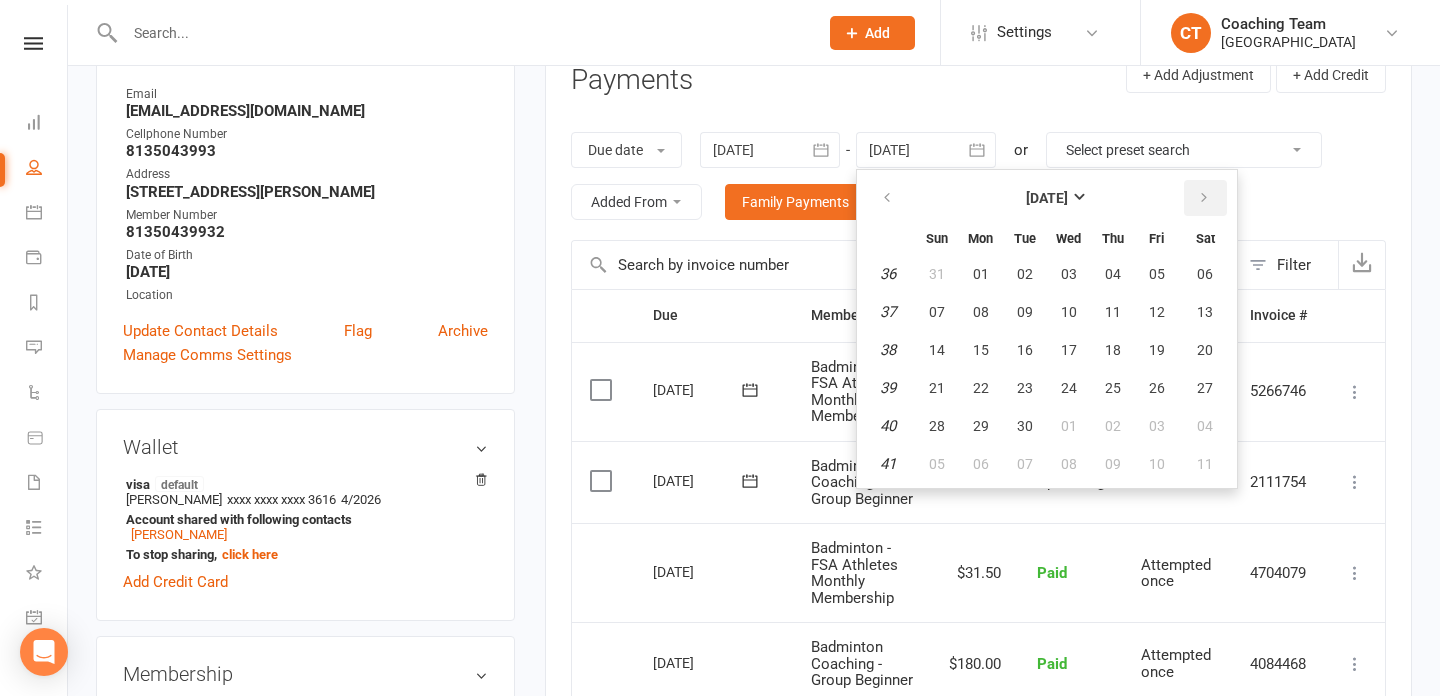 click at bounding box center (1204, 198) 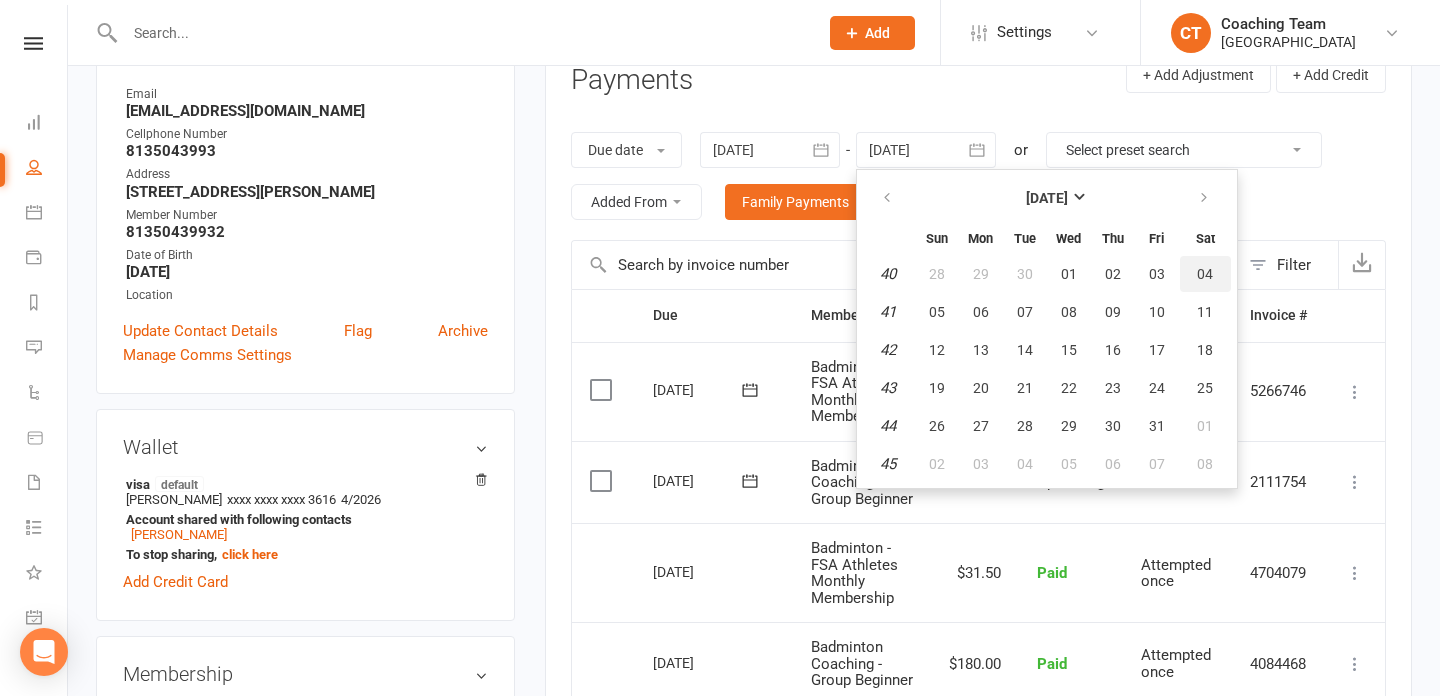 click on "04" at bounding box center (1205, 274) 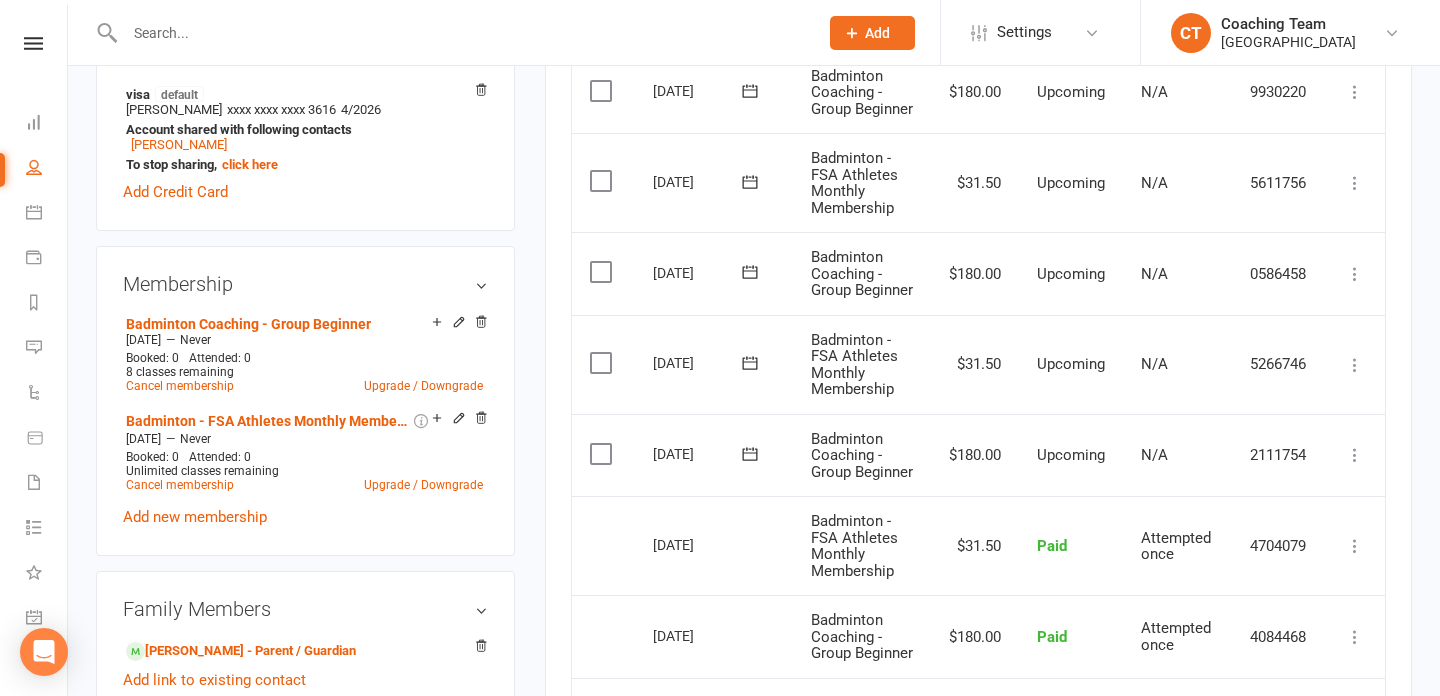 scroll, scrollTop: 691, scrollLeft: 0, axis: vertical 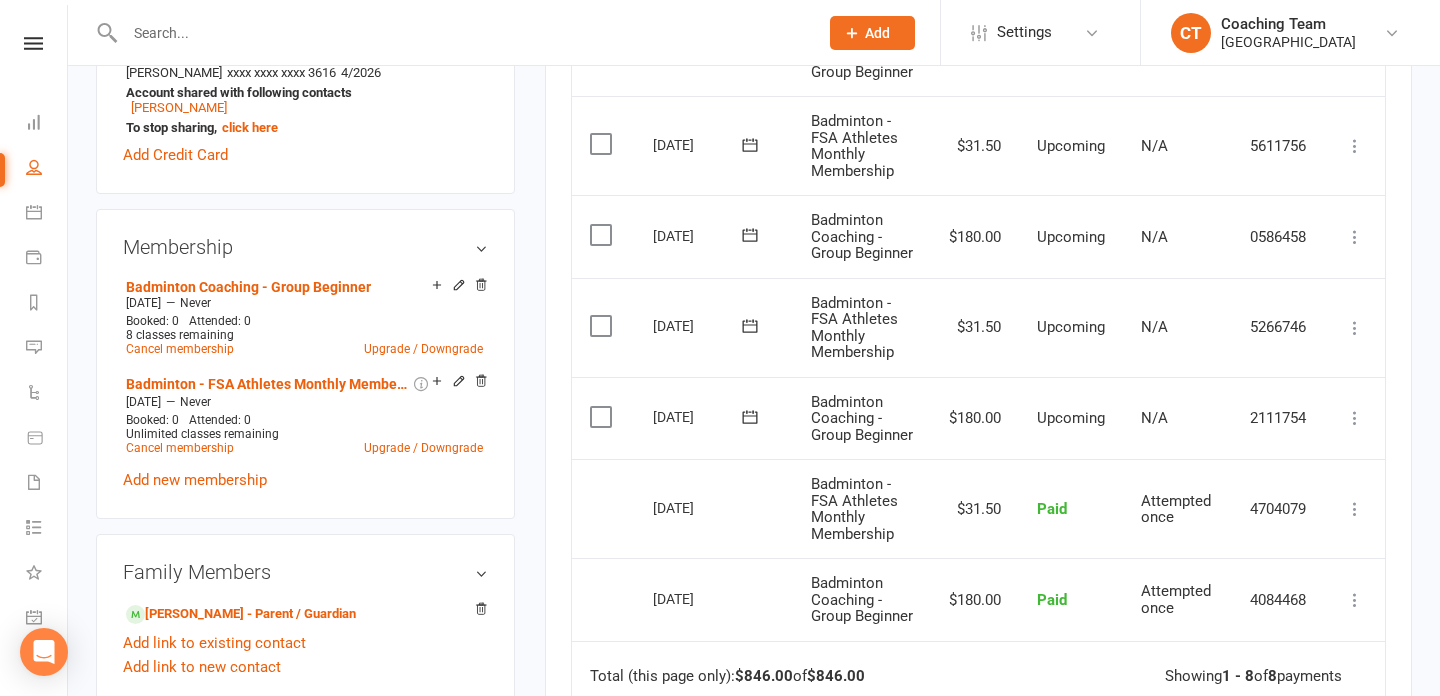 click at bounding box center (1355, 418) 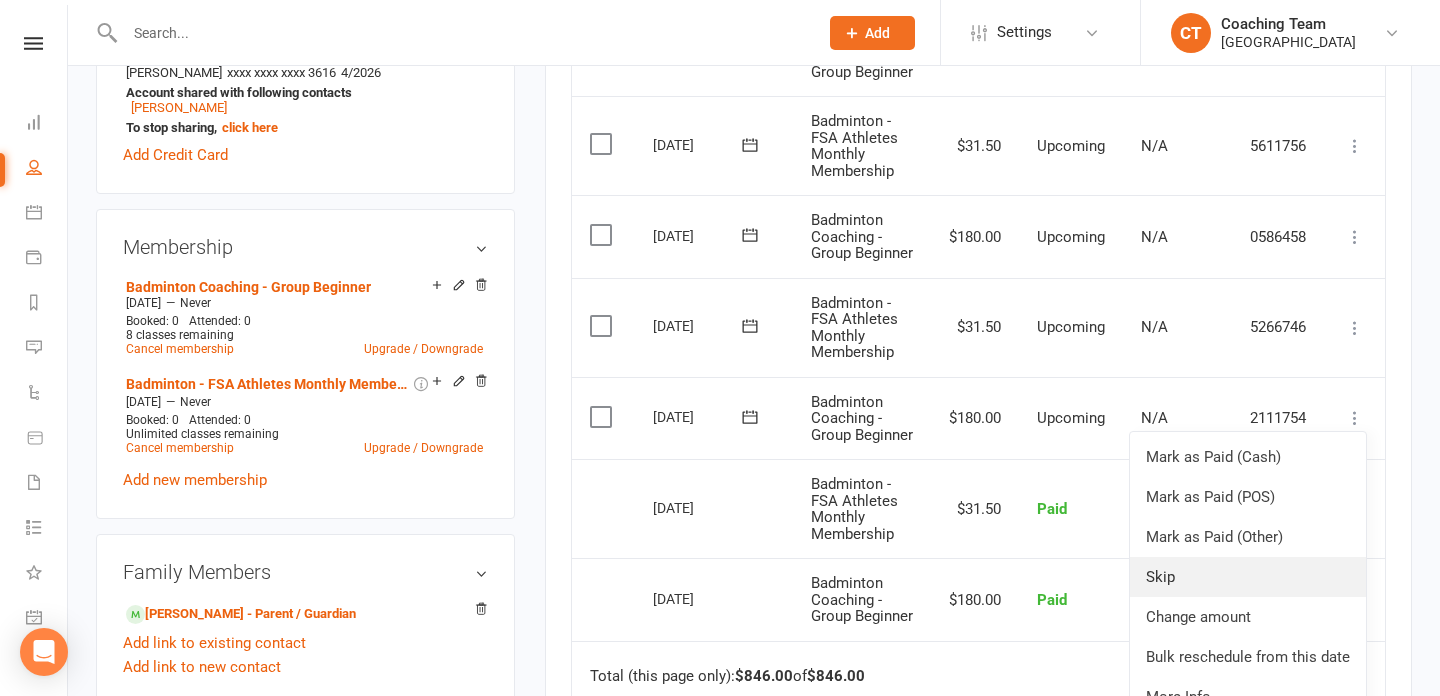 click on "Skip" at bounding box center (1248, 577) 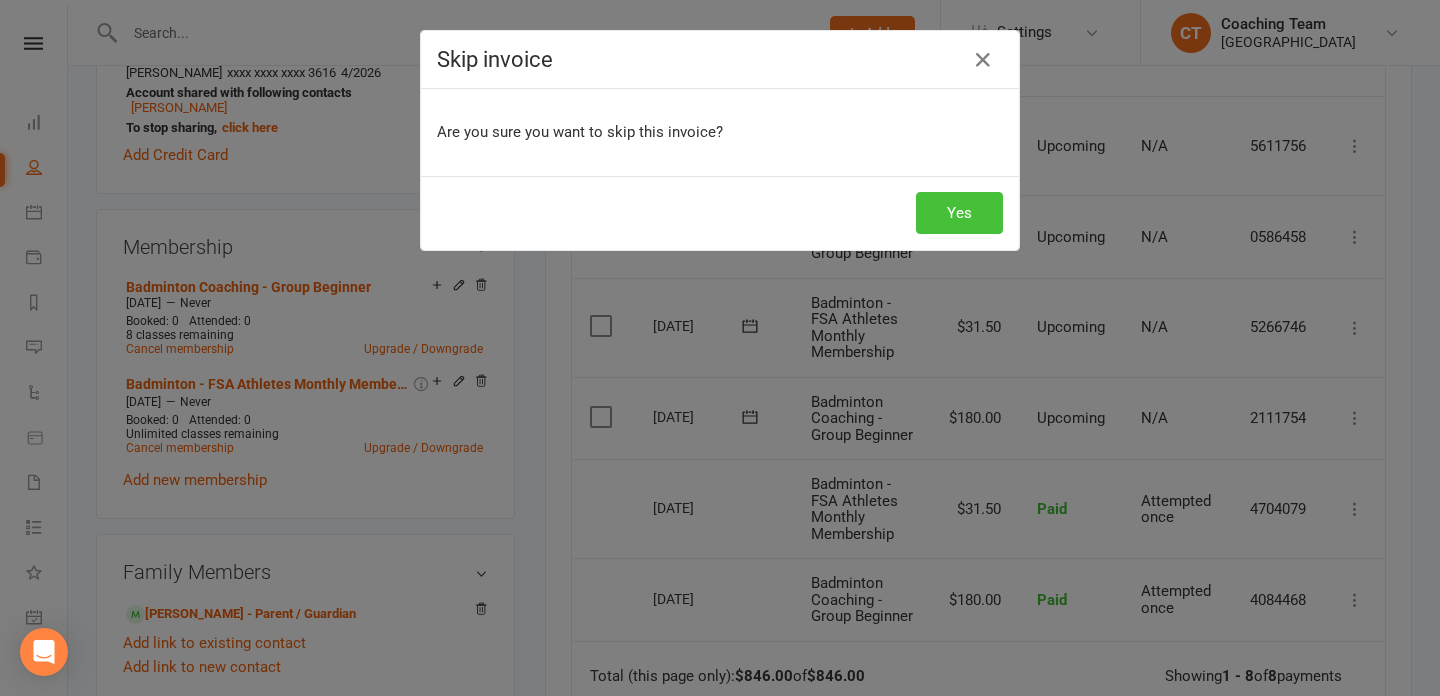 click on "Yes" at bounding box center (959, 213) 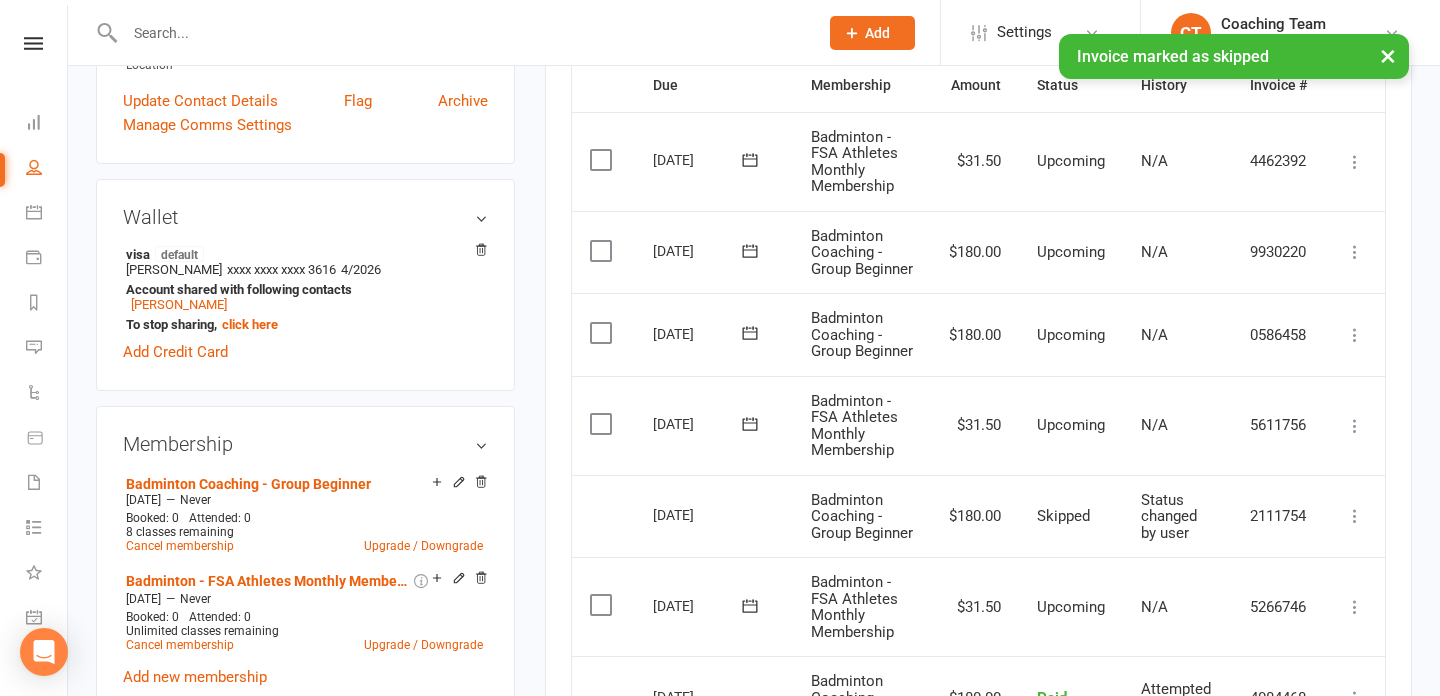 scroll, scrollTop: 483, scrollLeft: 0, axis: vertical 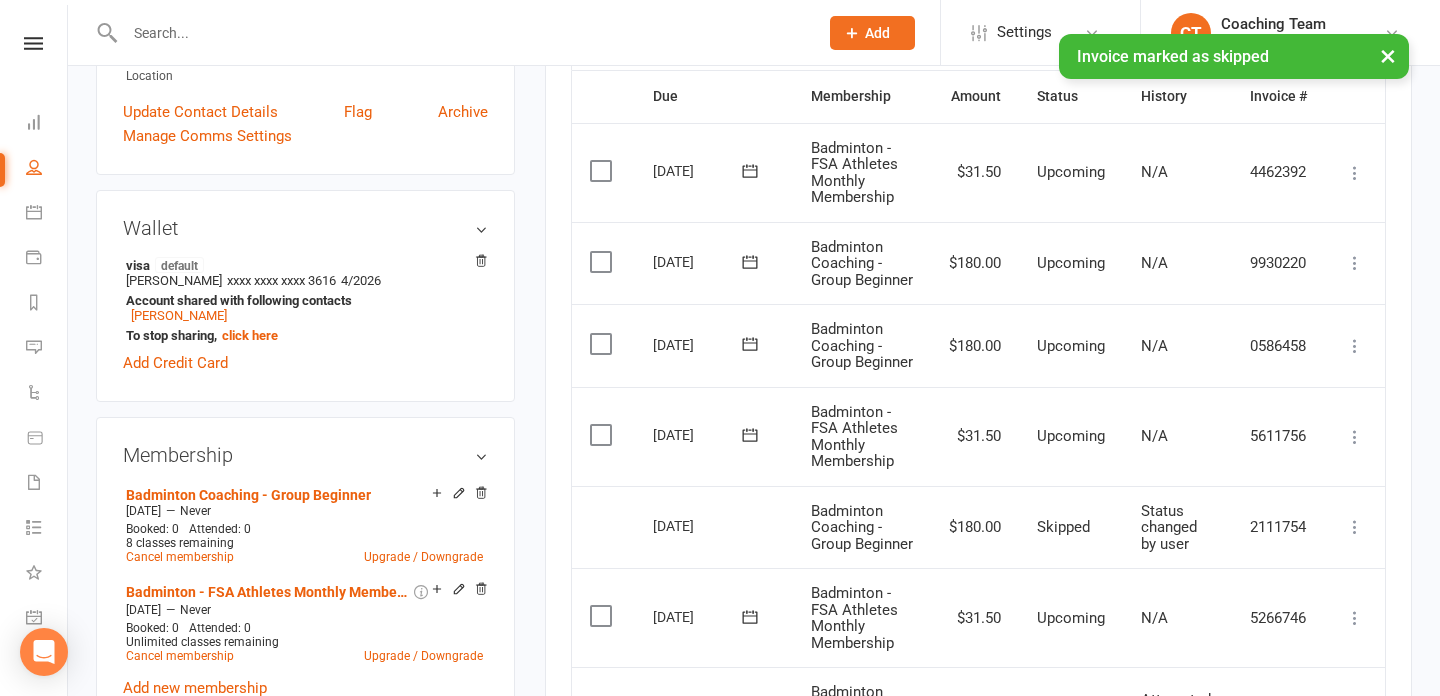 click at bounding box center (1355, 346) 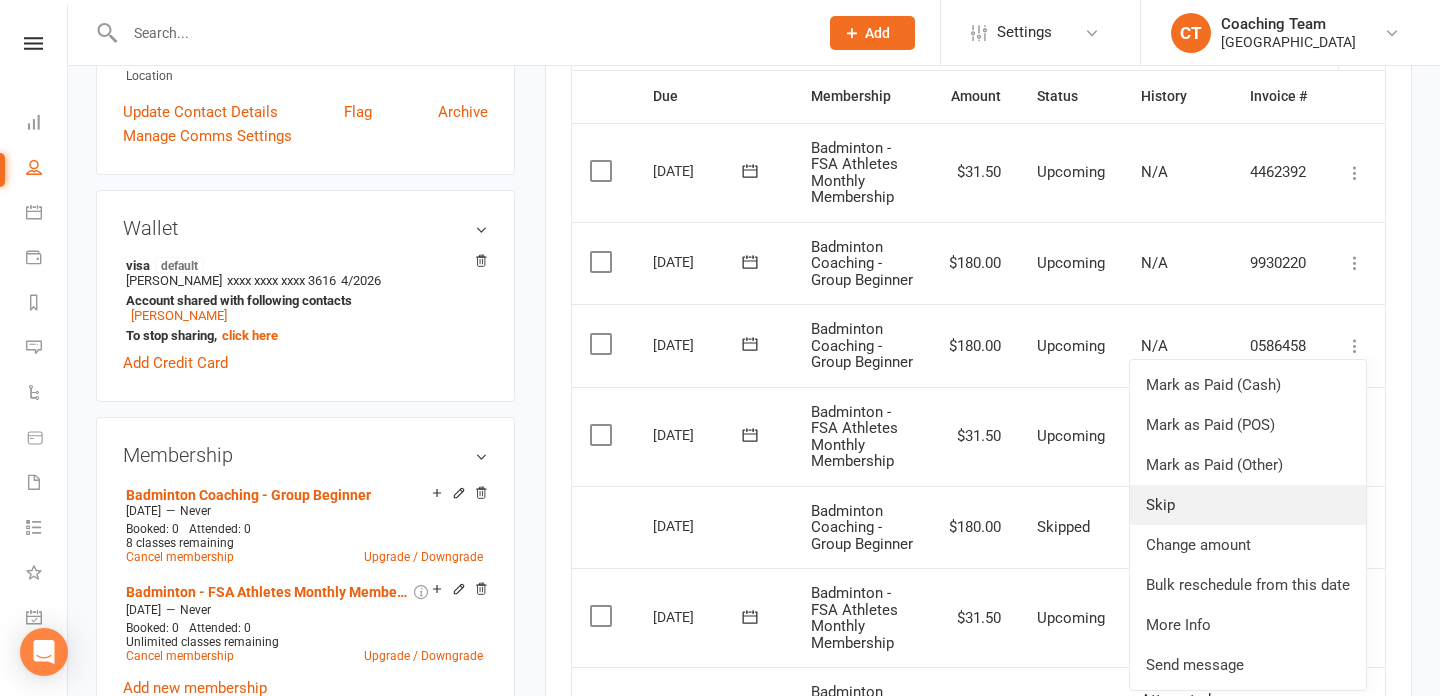 click on "Skip" at bounding box center (1248, 505) 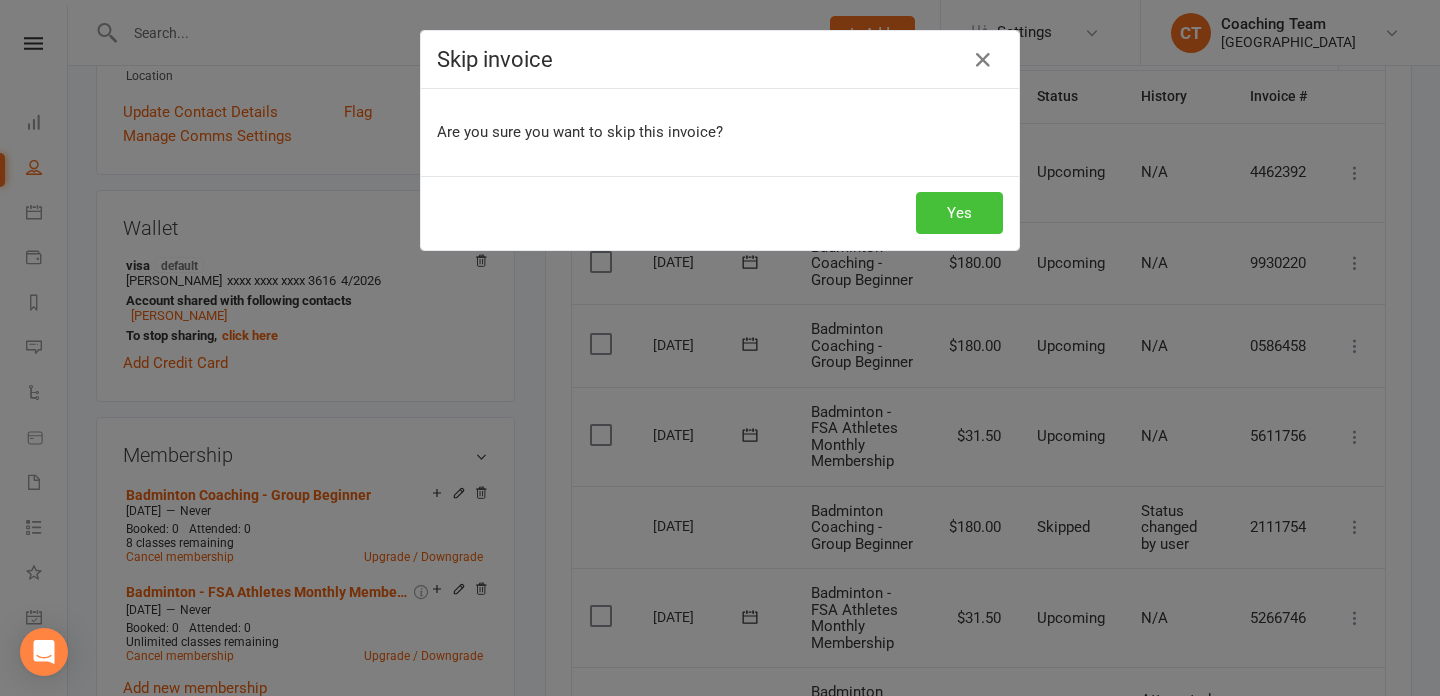 click on "Yes" at bounding box center [959, 213] 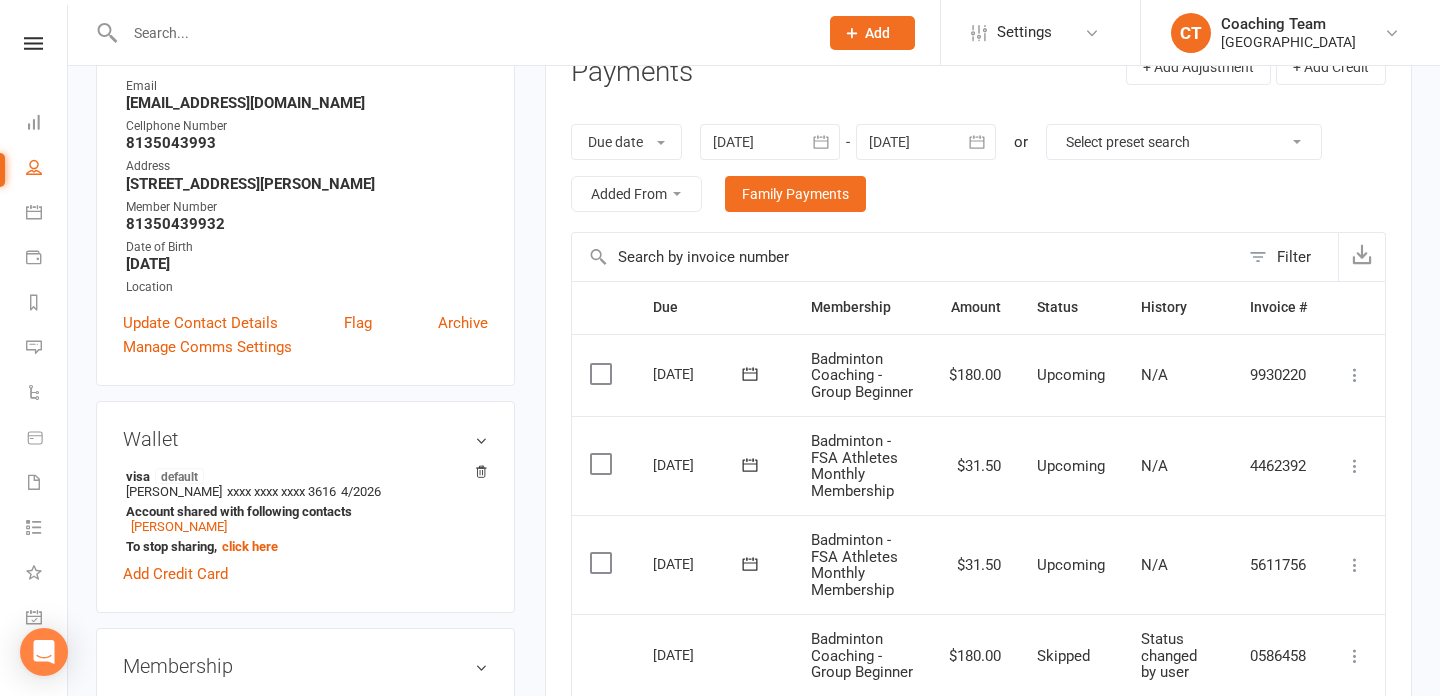 scroll, scrollTop: 0, scrollLeft: 0, axis: both 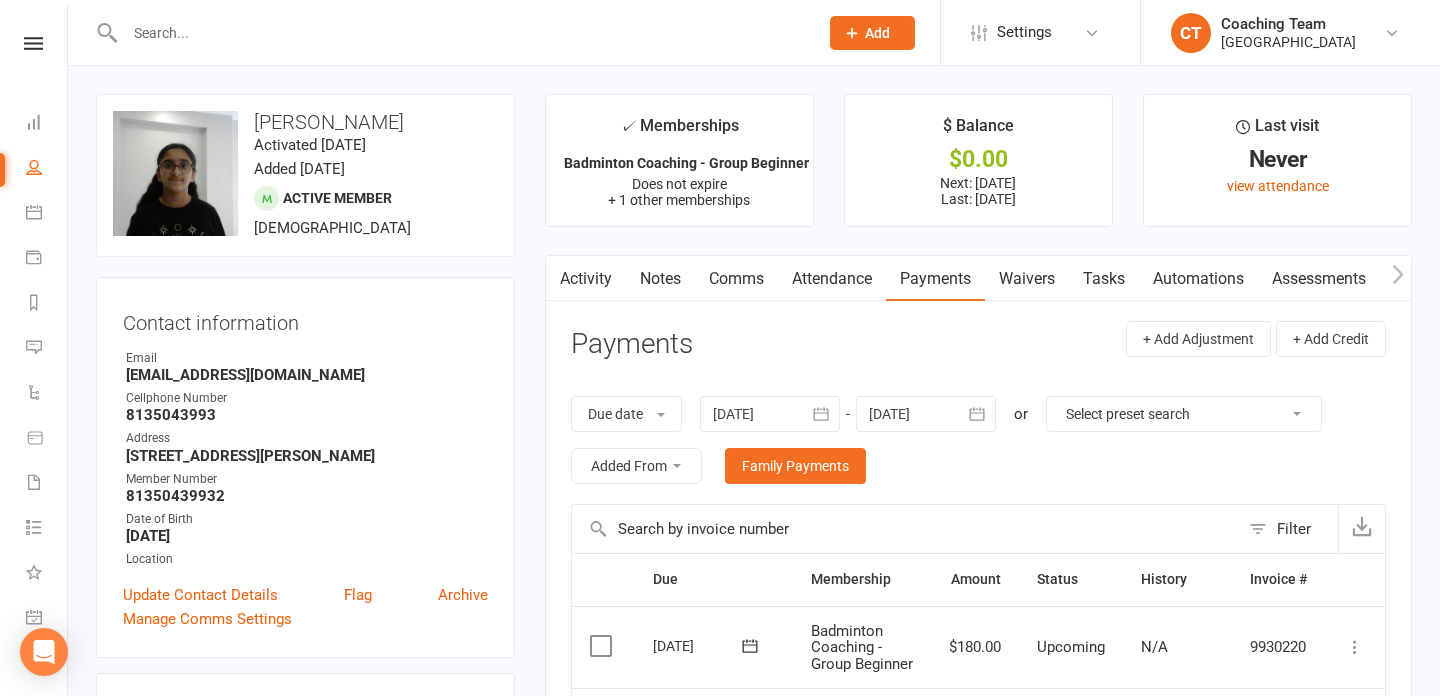 click on "Comms" at bounding box center (736, 279) 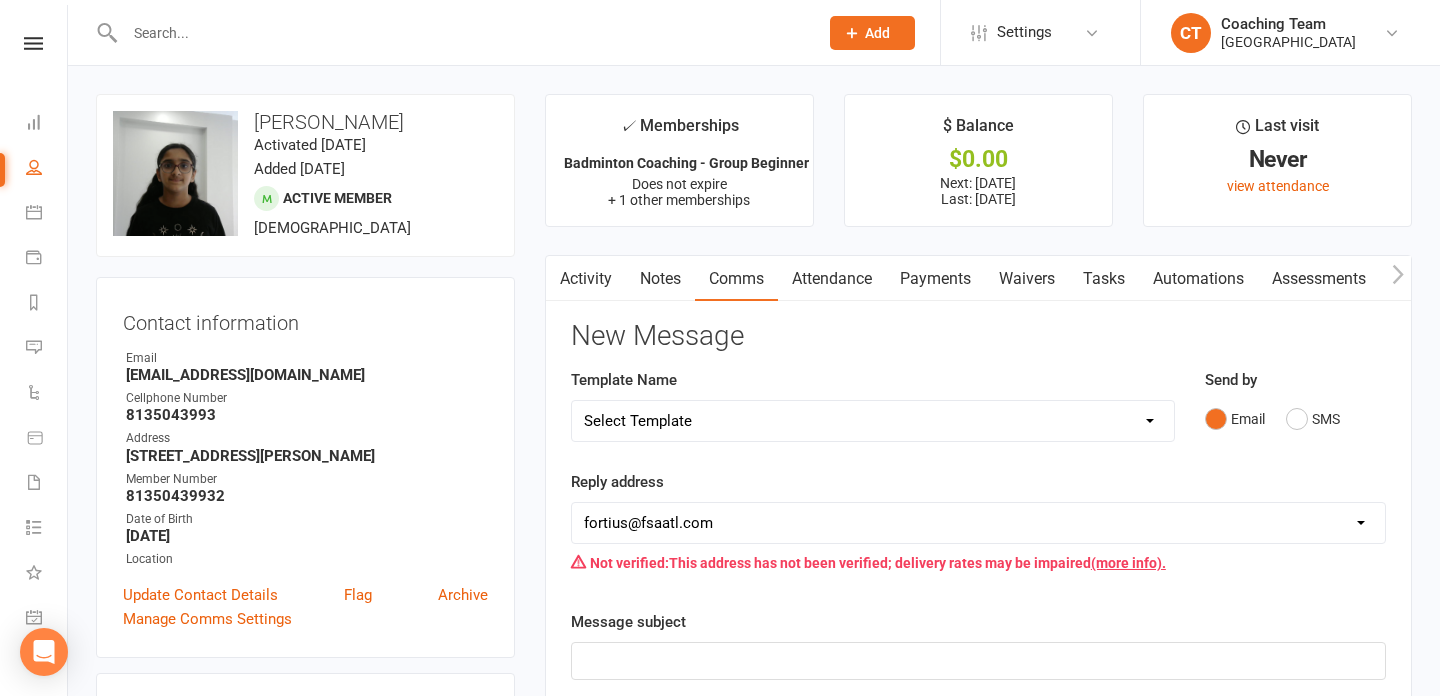 scroll, scrollTop: 74, scrollLeft: 0, axis: vertical 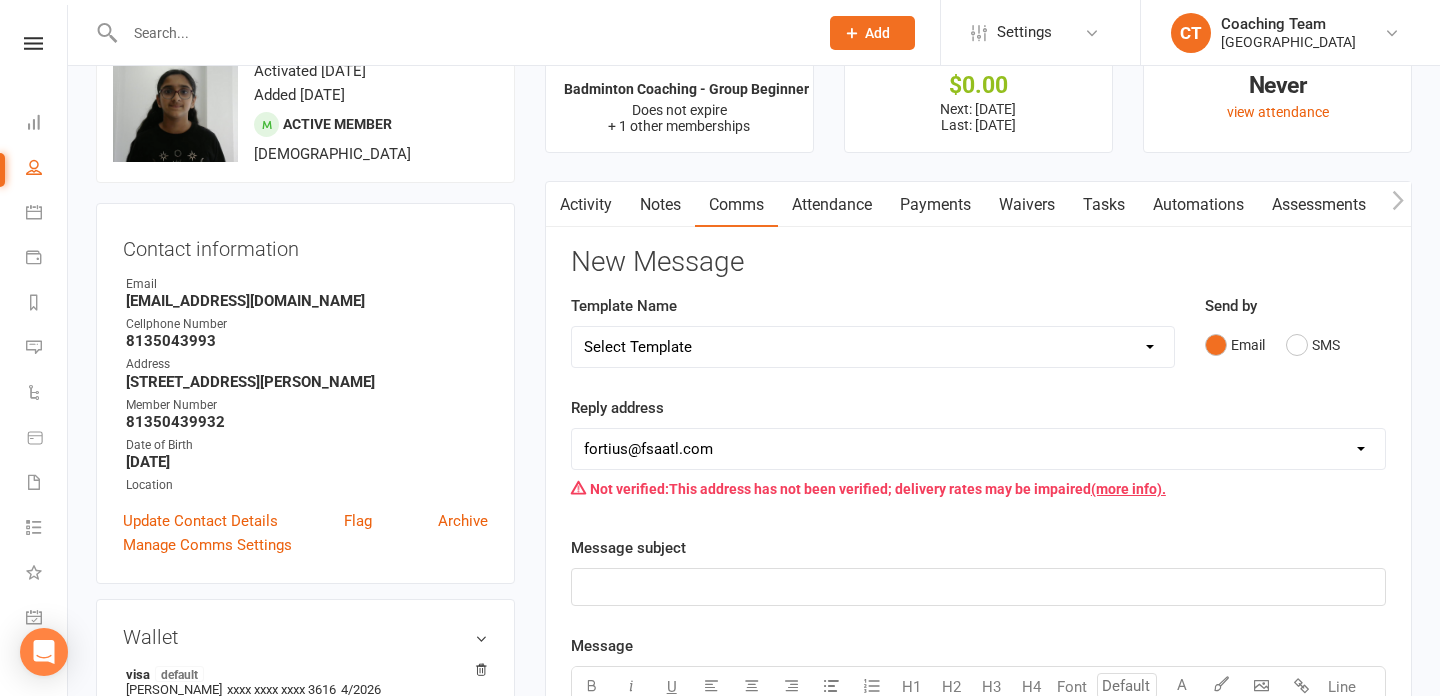 click on "Select Template [Email] Pickleball Court Schedule [Email] FSA Coaching | Makeup Class Request [Email] FSA Coaching | New Enrollment | Training Schedule Confirmation [Email] FSA Coaching | Payment Adjustment Request [Email] FSA Summer Camp | Attendance And Payments [SMS] [Default template - review before using] Appointment reminder [SMS] [Default template - review before using] Failed payment [SMS] [Default template - review before using] Flash sale [SMS] [Default template - review before using] Follow up from free trial class [SMS] [Default template - review before using] Inactive member [SMS] [Default template - review before using] Initial response to enquiry [SMS] [Default template - review before using] Membership upgrade [SMS] [Default template - review before using] Missed class [SMS] [Default template - review before using] Payment paid [SMS] [Default template - review before using] Referral [SMS] [Default template - review before using] Request for review [Email] Badminton Court Schedule" at bounding box center [873, 347] 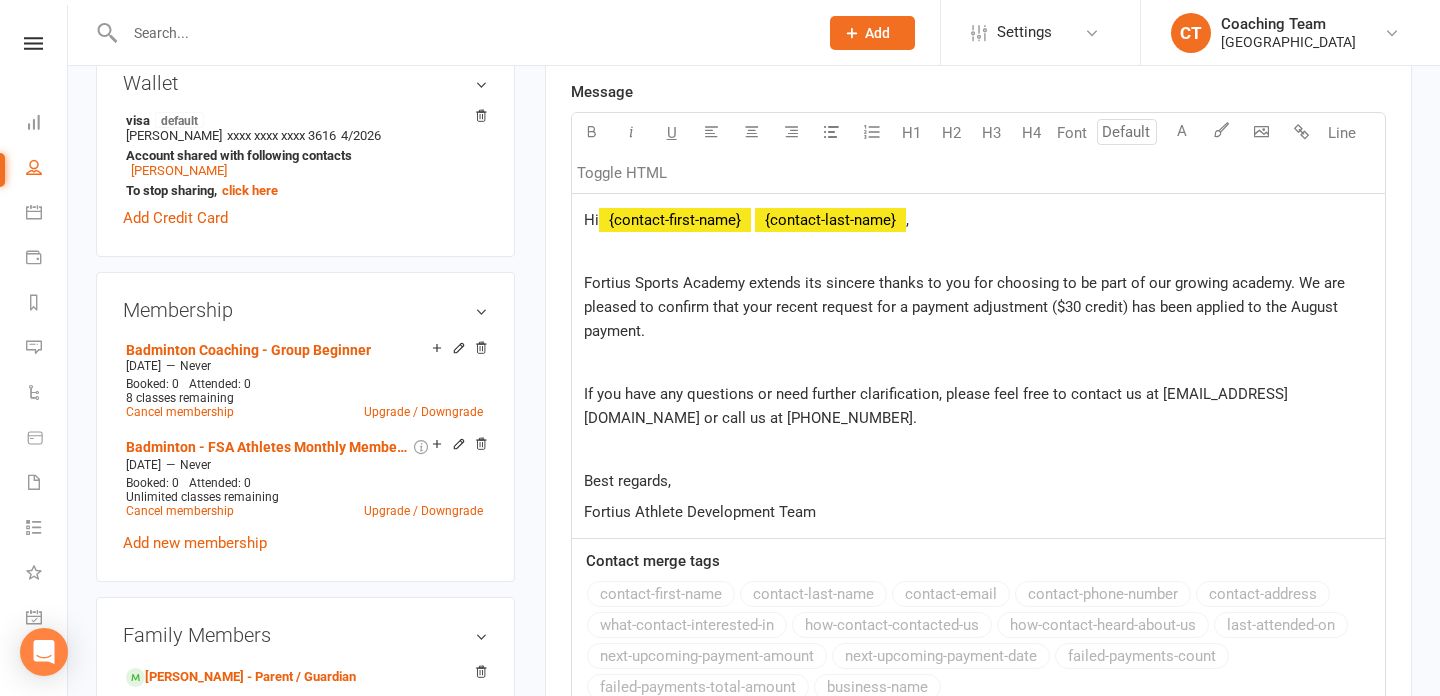 scroll, scrollTop: 627, scrollLeft: 0, axis: vertical 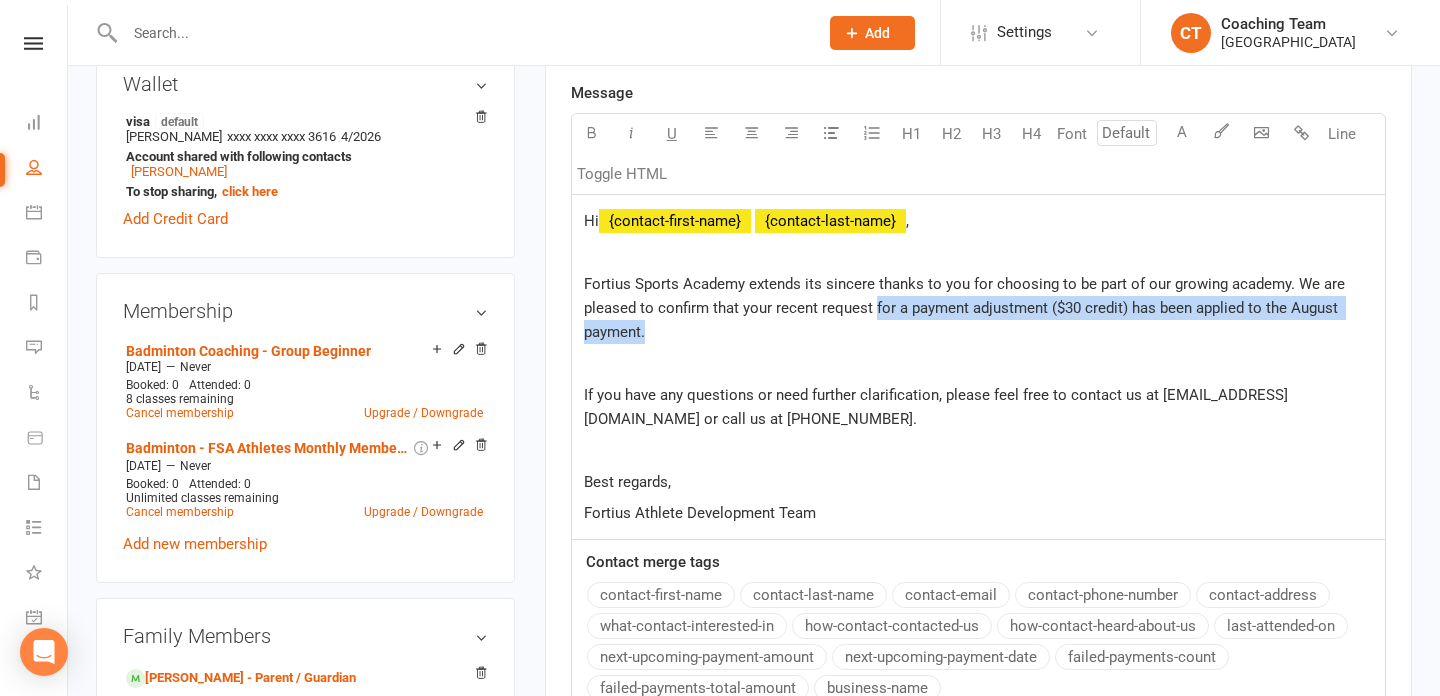 drag, startPoint x: 875, startPoint y: 308, endPoint x: 1327, endPoint y: 321, distance: 452.18692 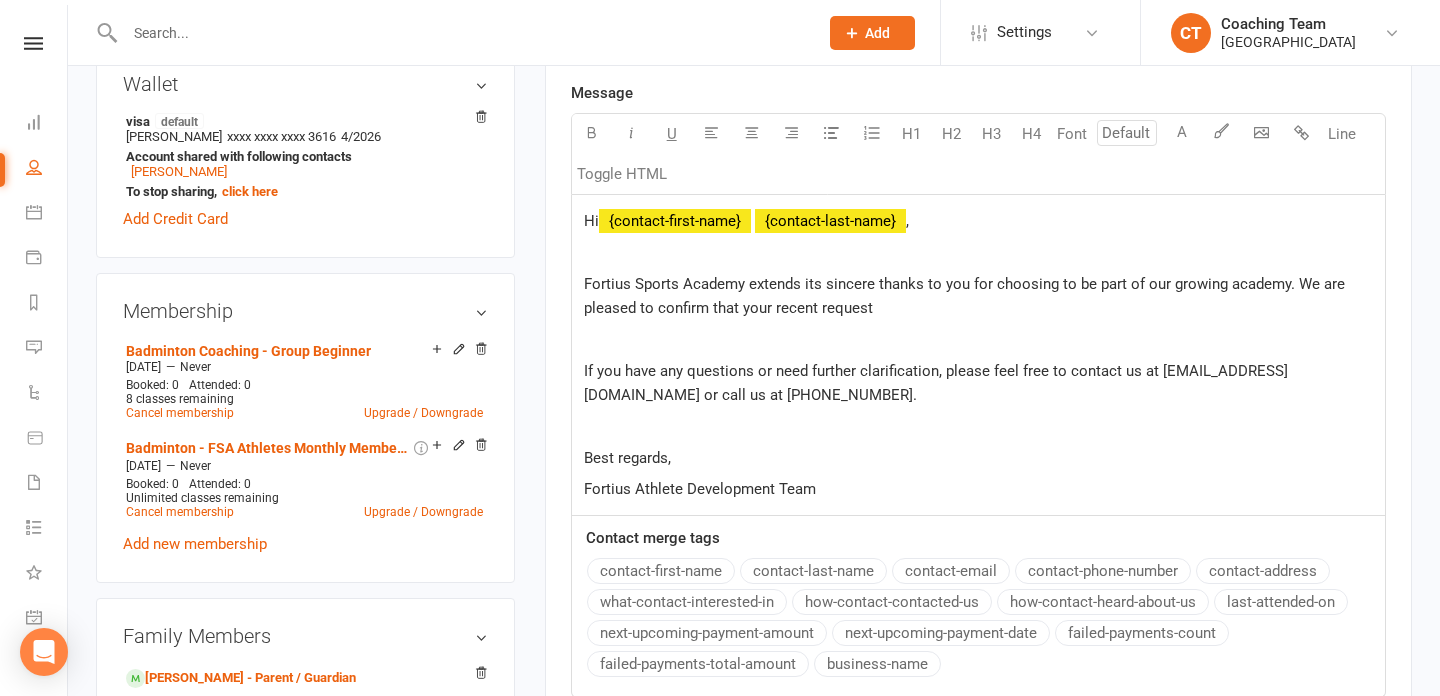 paste 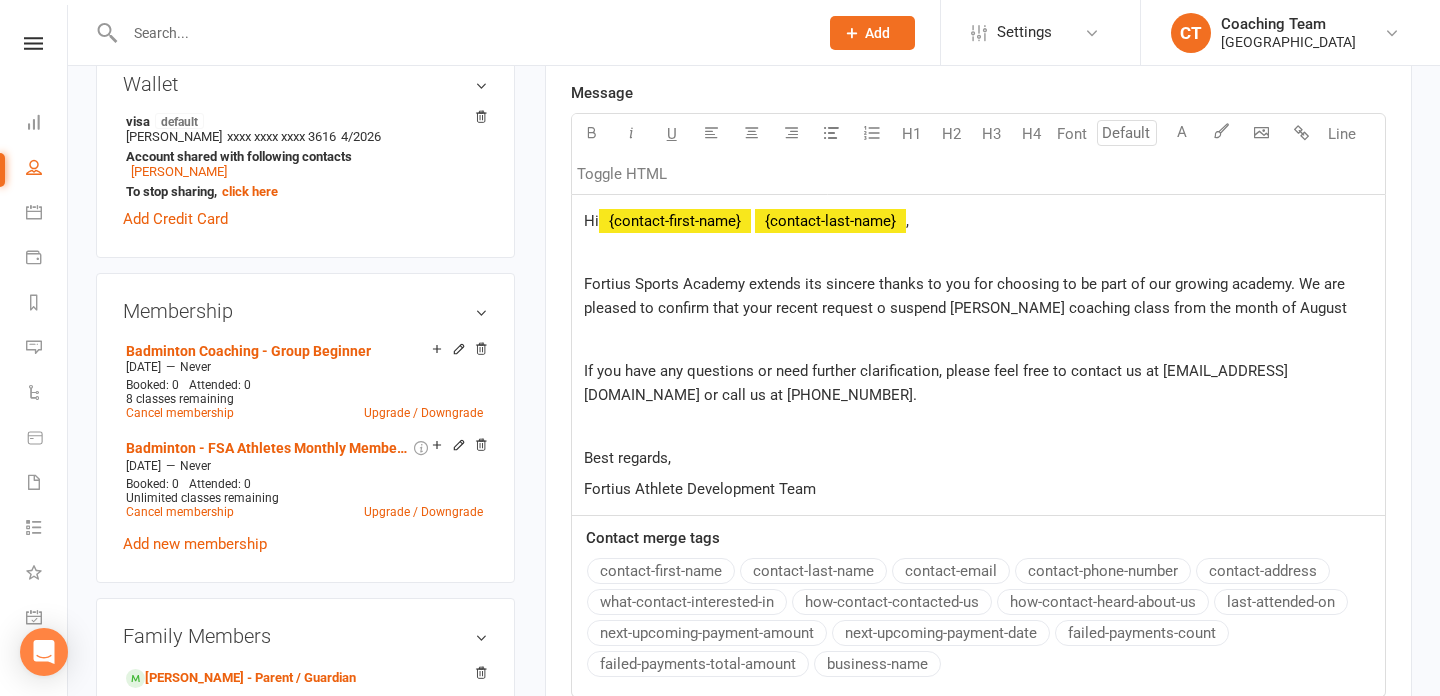 click on "Fortius Sports Academy extends its sincere thanks to you for choosing to be part of our growing academy. We are pleased to confirm that your recent request o suspend [PERSON_NAME] coaching class from the month of August" 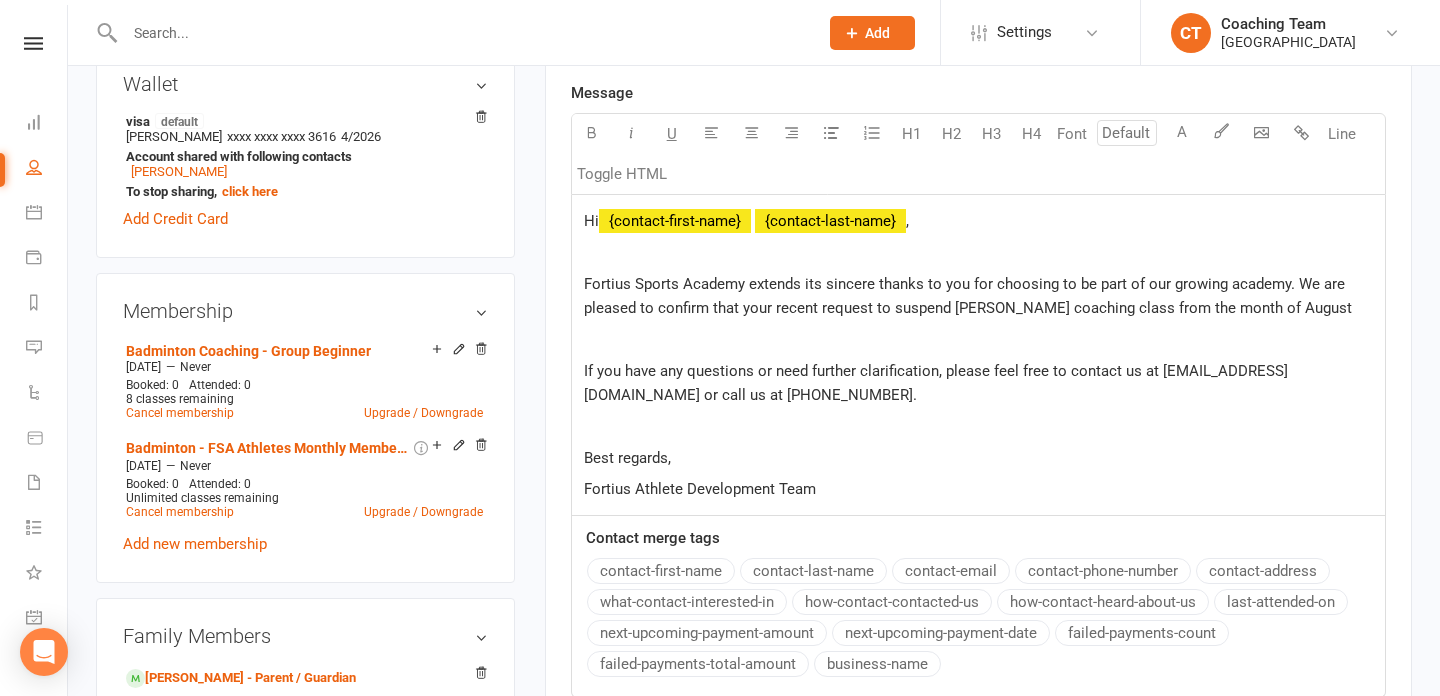click on "Fortius Sports Academy extends its sincere thanks to you for choosing to be part of our growing academy. We are pleased to confirm that your recent request to suspend [PERSON_NAME] coaching class from the month of August" 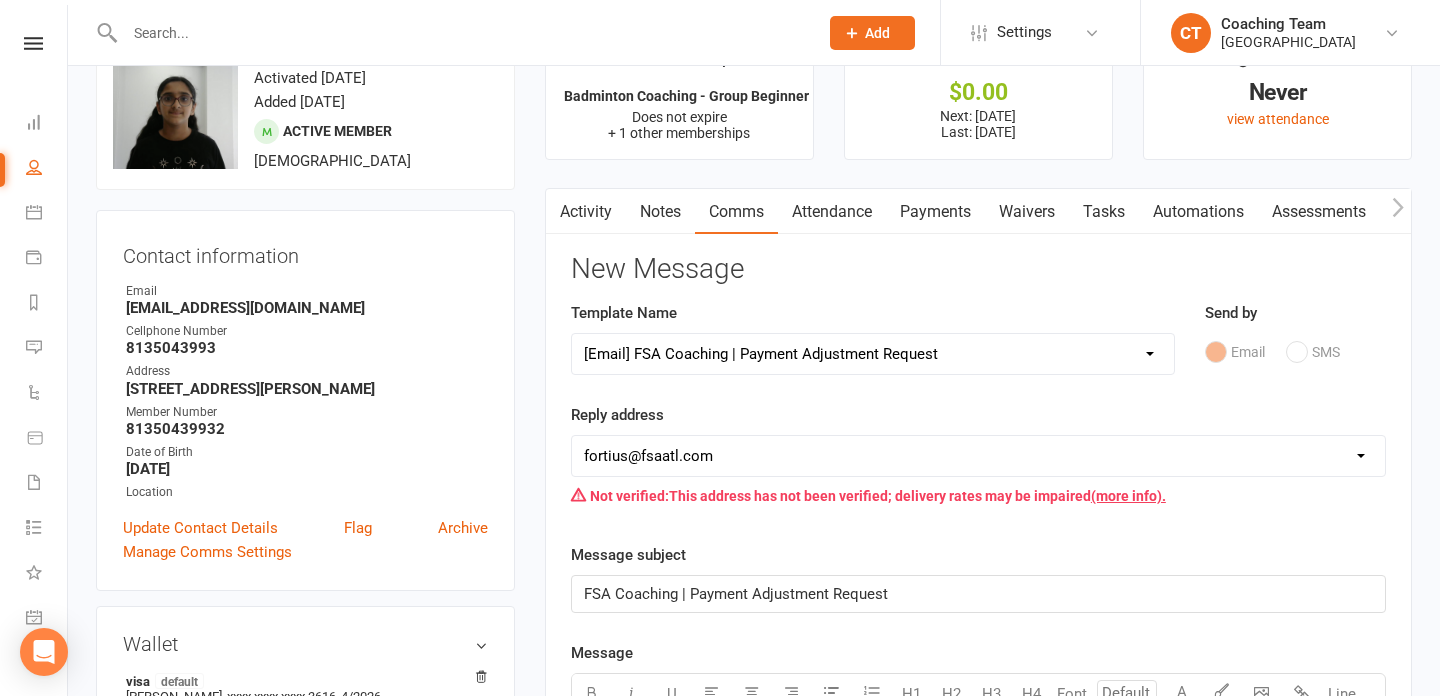 scroll, scrollTop: 49, scrollLeft: 0, axis: vertical 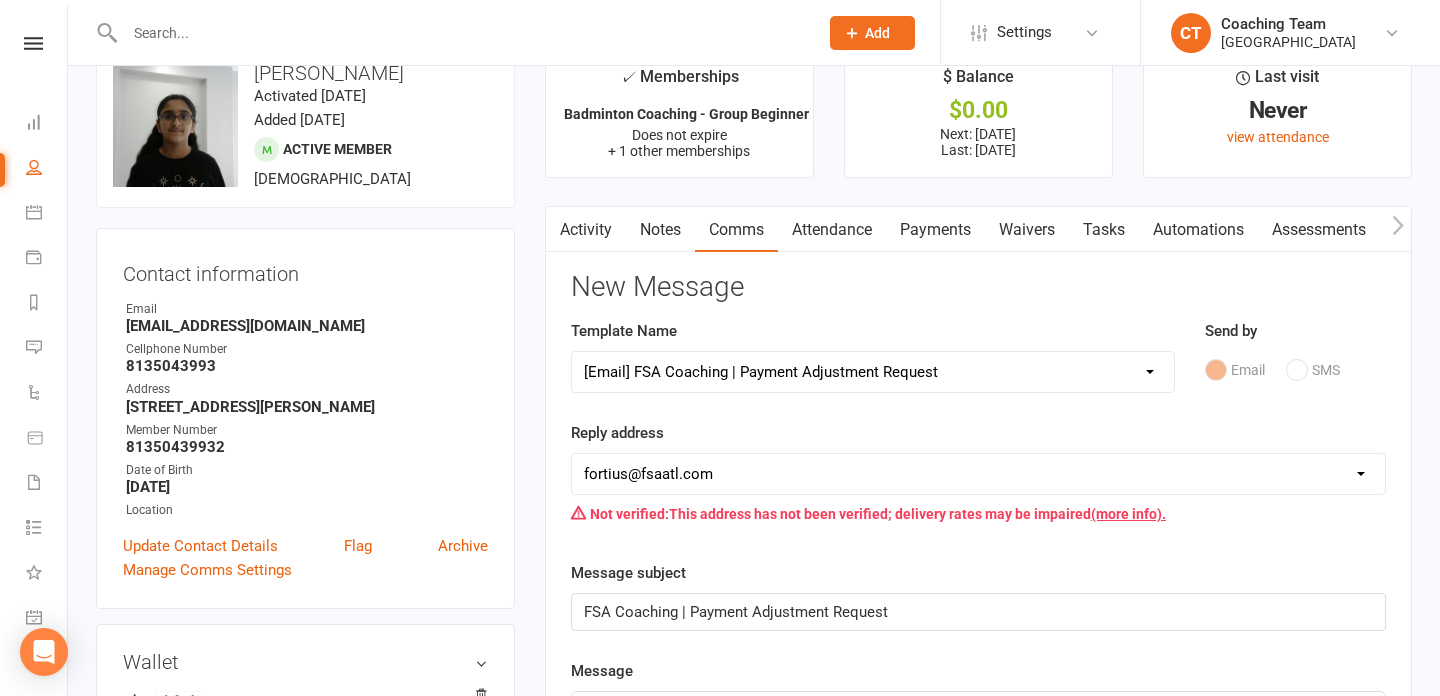 click on "[EMAIL_ADDRESS][DOMAIN_NAME] [EMAIL_ADDRESS][DOMAIN_NAME] [EMAIL_ADDRESS][DOMAIN_NAME] [EMAIL_ADDRESS][DOMAIN_NAME] [EMAIL_ADDRESS][DOMAIN_NAME] [EMAIL_ADDRESS][DOMAIN_NAME] [EMAIL_ADDRESS][DOMAIN_NAME] [EMAIL_ADDRESS][DOMAIN_NAME] [PERSON_NAME][EMAIL_ADDRESS][DOMAIN_NAME]" at bounding box center [978, 474] 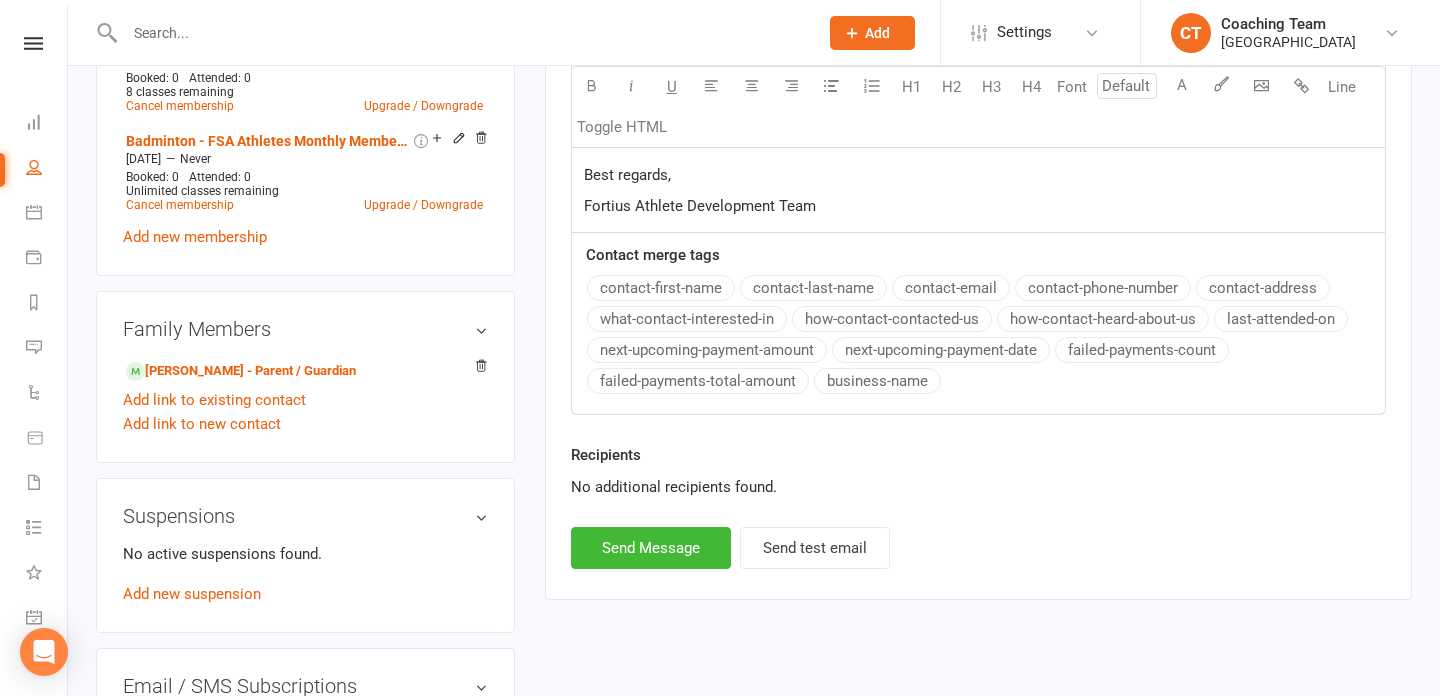 scroll, scrollTop: 936, scrollLeft: 0, axis: vertical 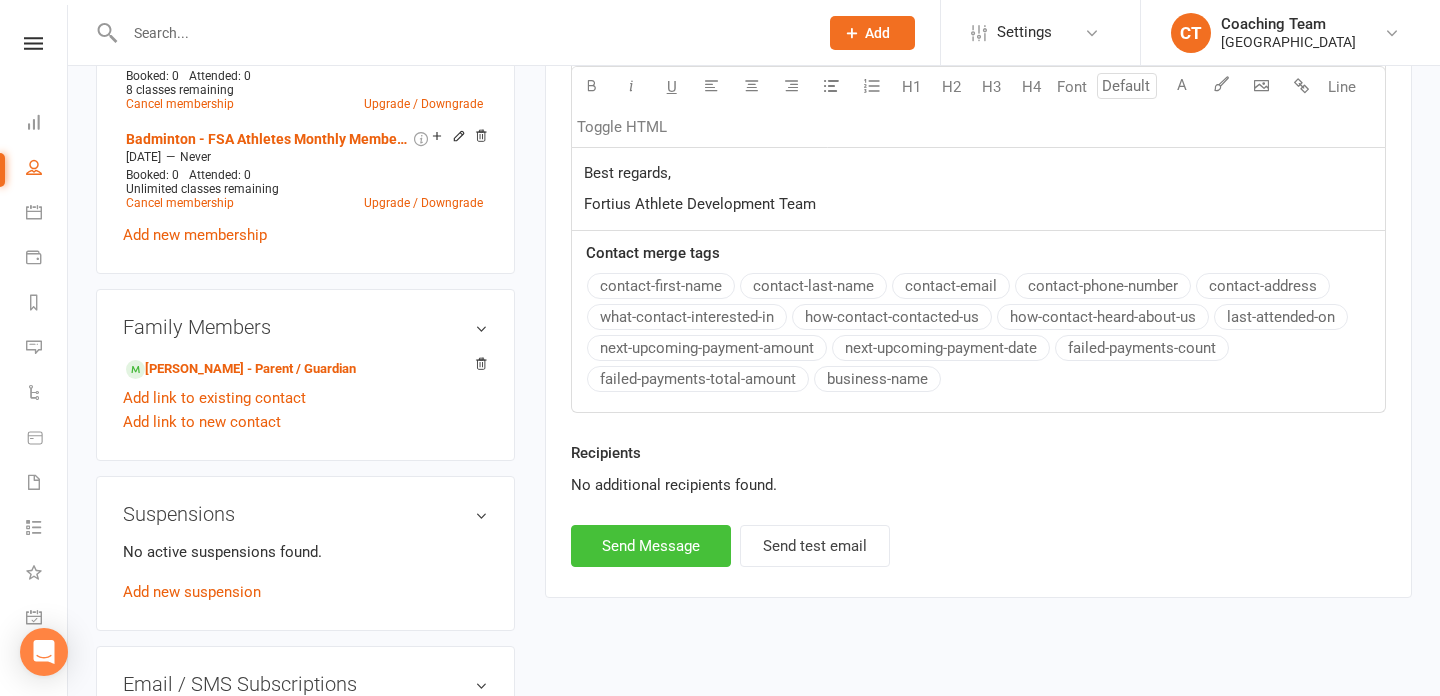 click on "Send Message" at bounding box center [651, 546] 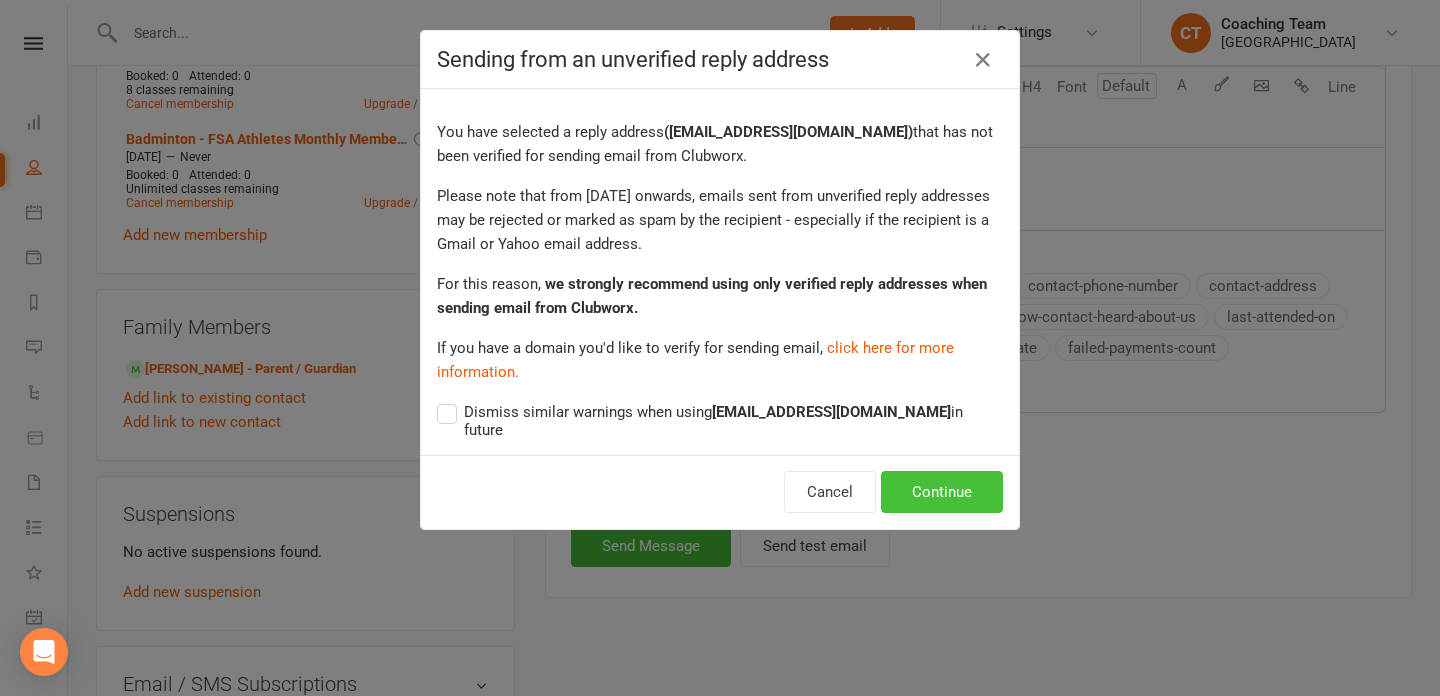 click on "Continue" at bounding box center (942, 492) 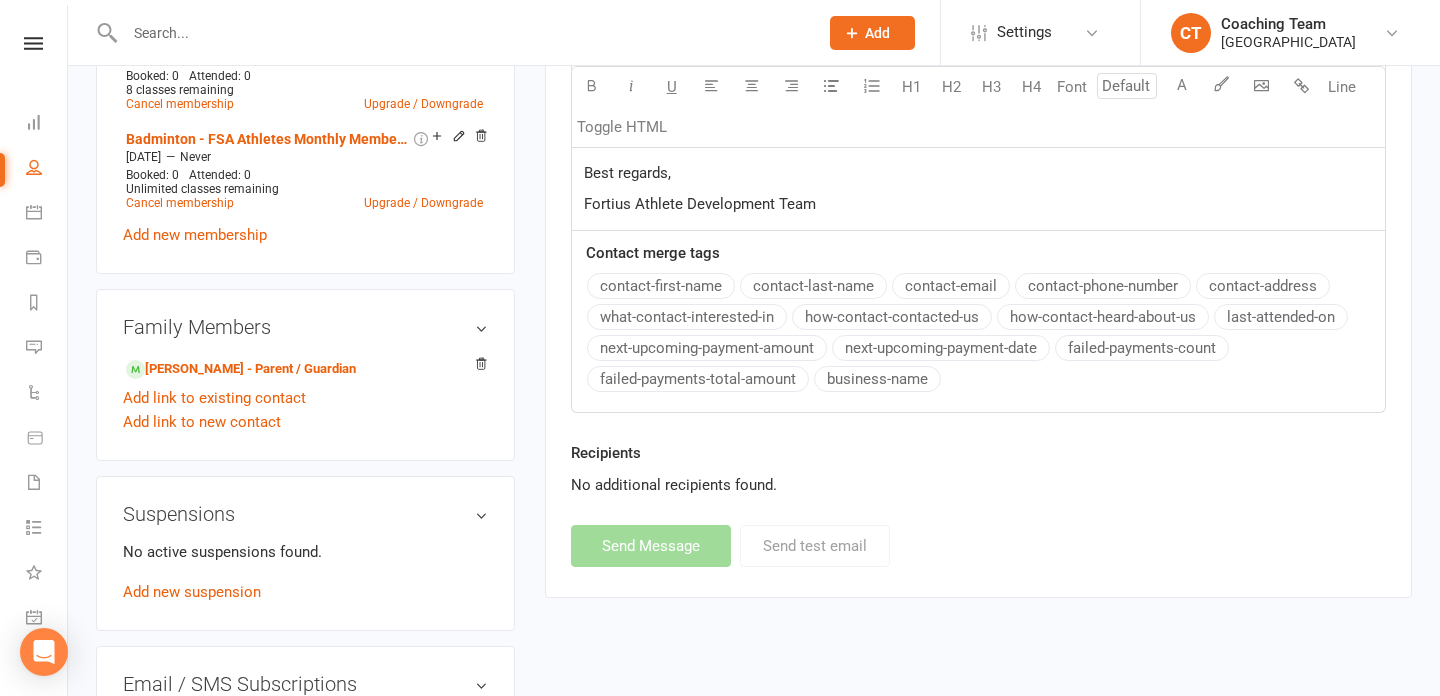 select 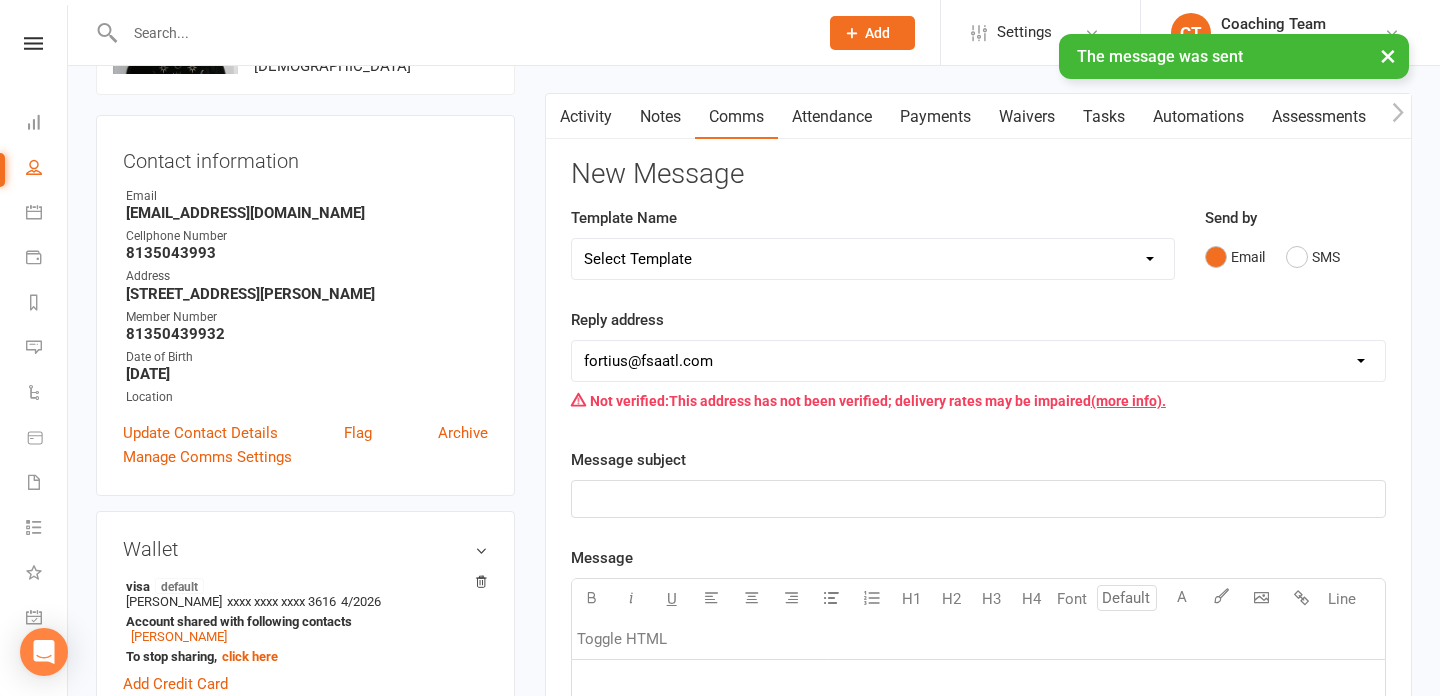 scroll, scrollTop: 0, scrollLeft: 0, axis: both 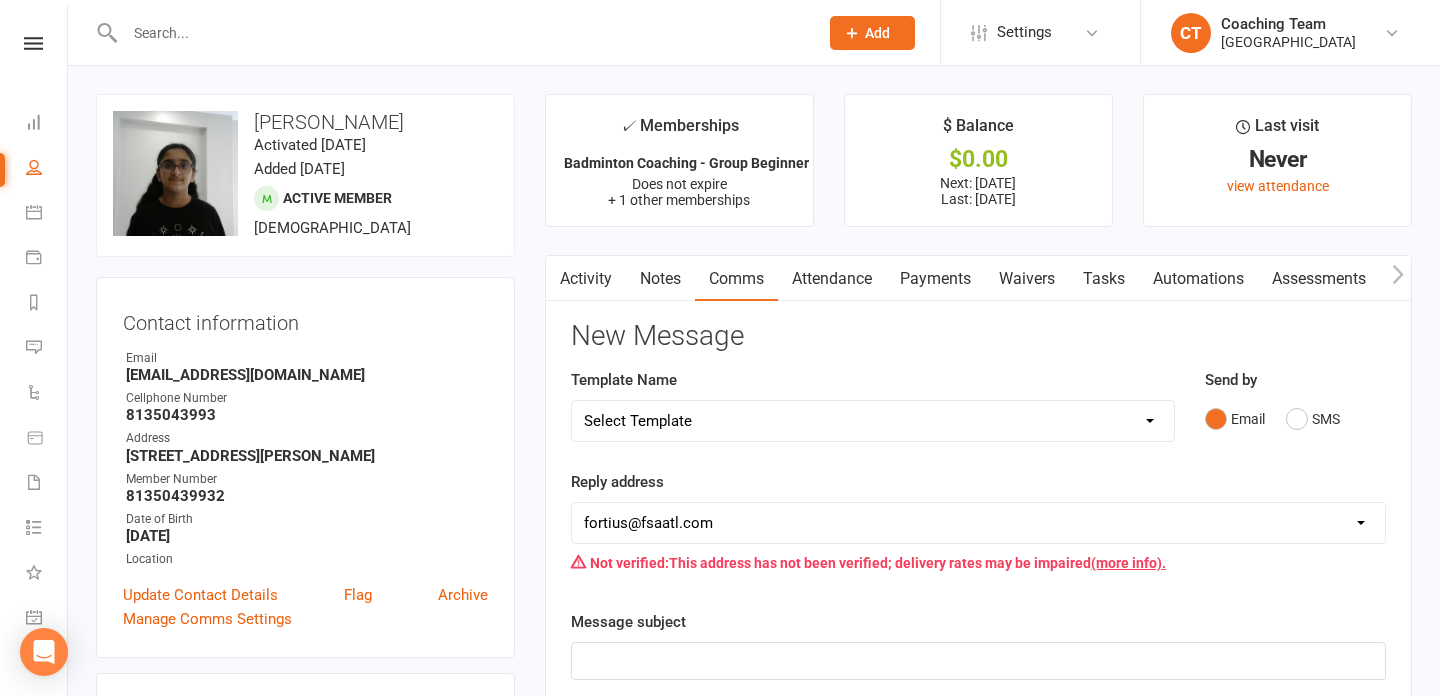 click at bounding box center (461, 33) 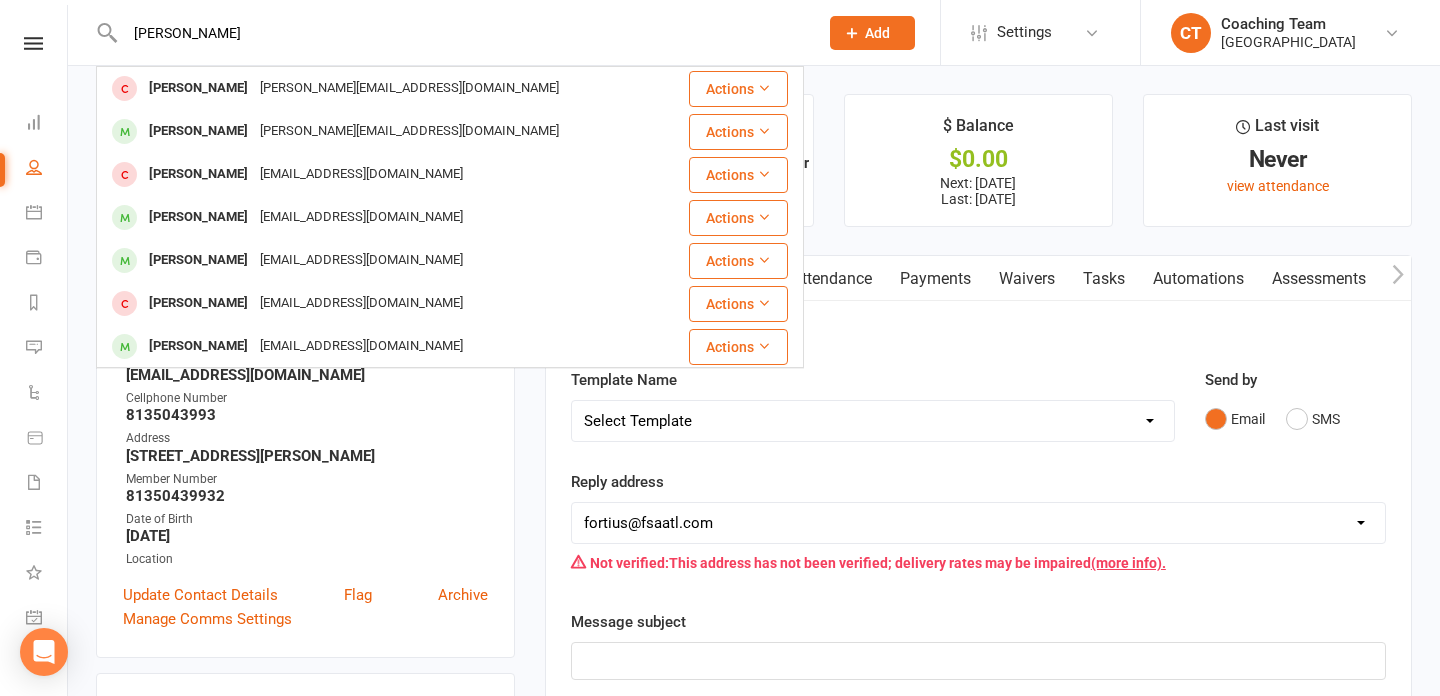 type on "[PERSON_NAME]" 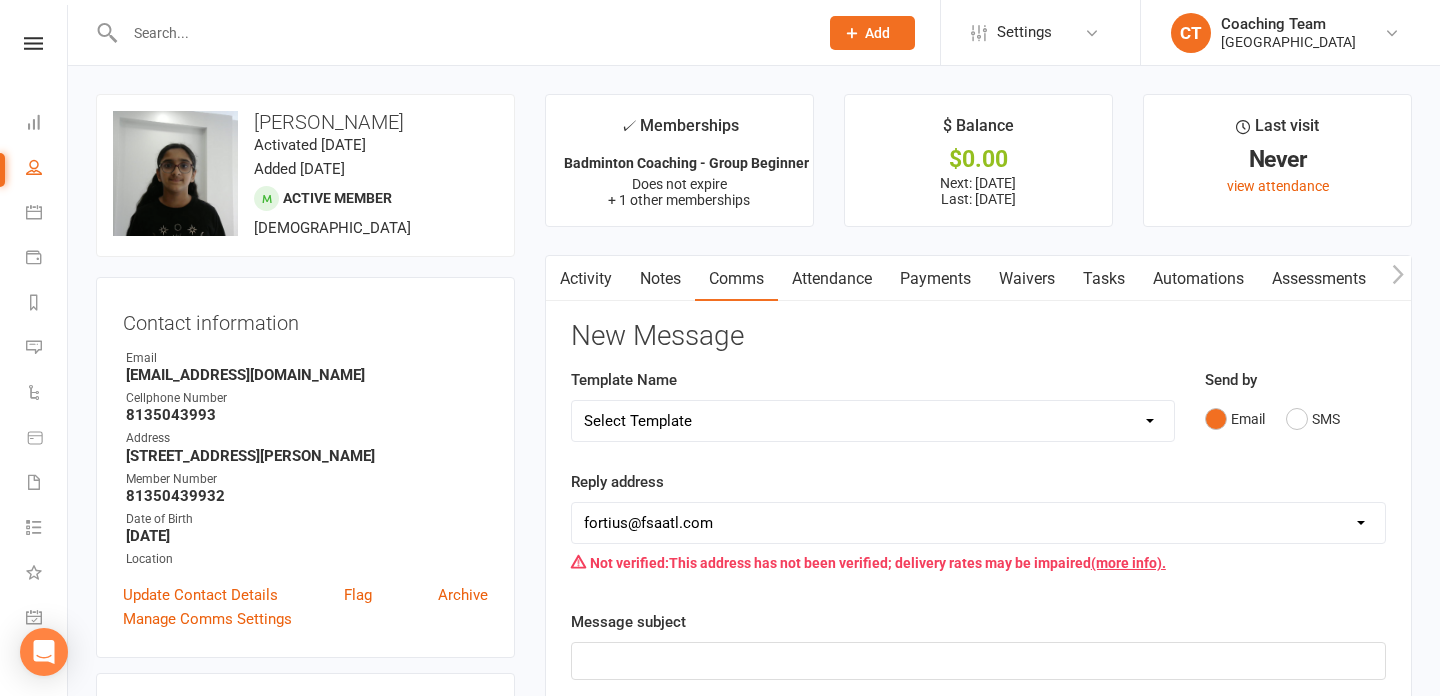 click at bounding box center [461, 33] 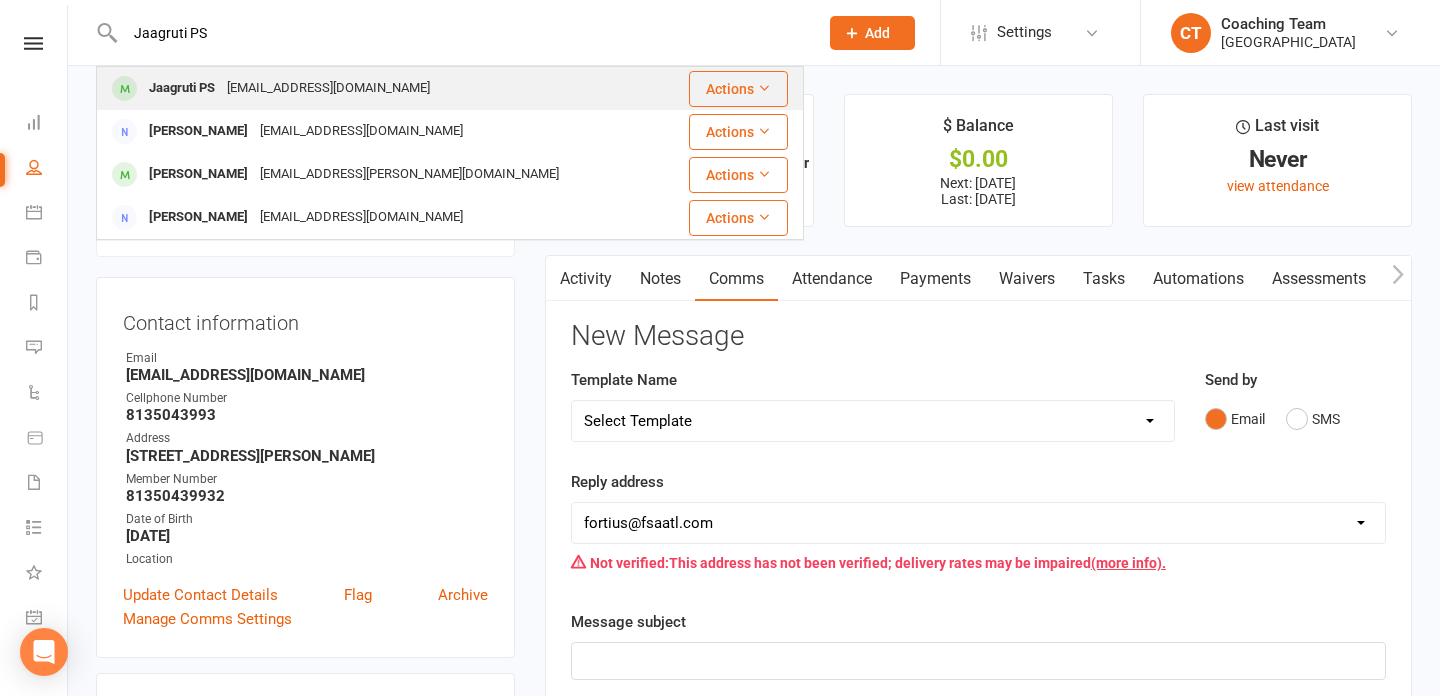 type on "Jaagruti PS" 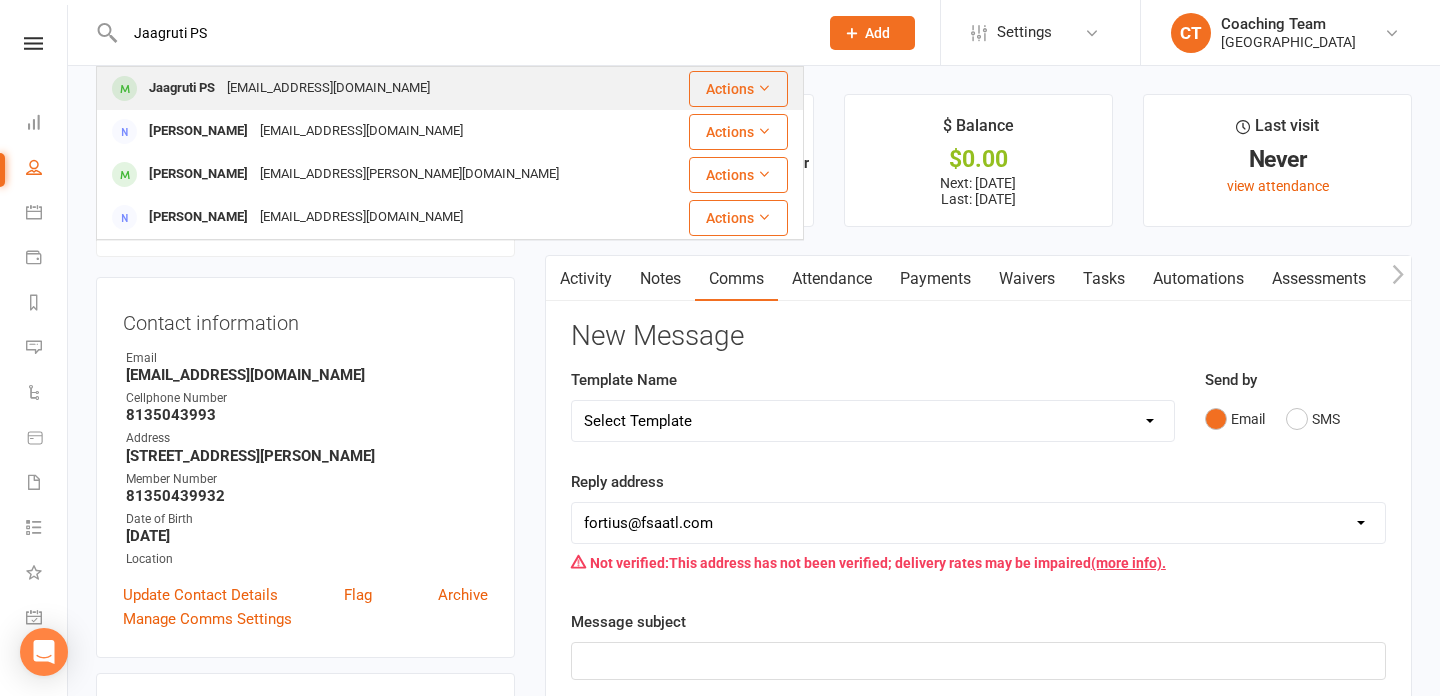 click on "Jaagruti PS [EMAIL_ADDRESS][DOMAIN_NAME]" at bounding box center (381, 88) 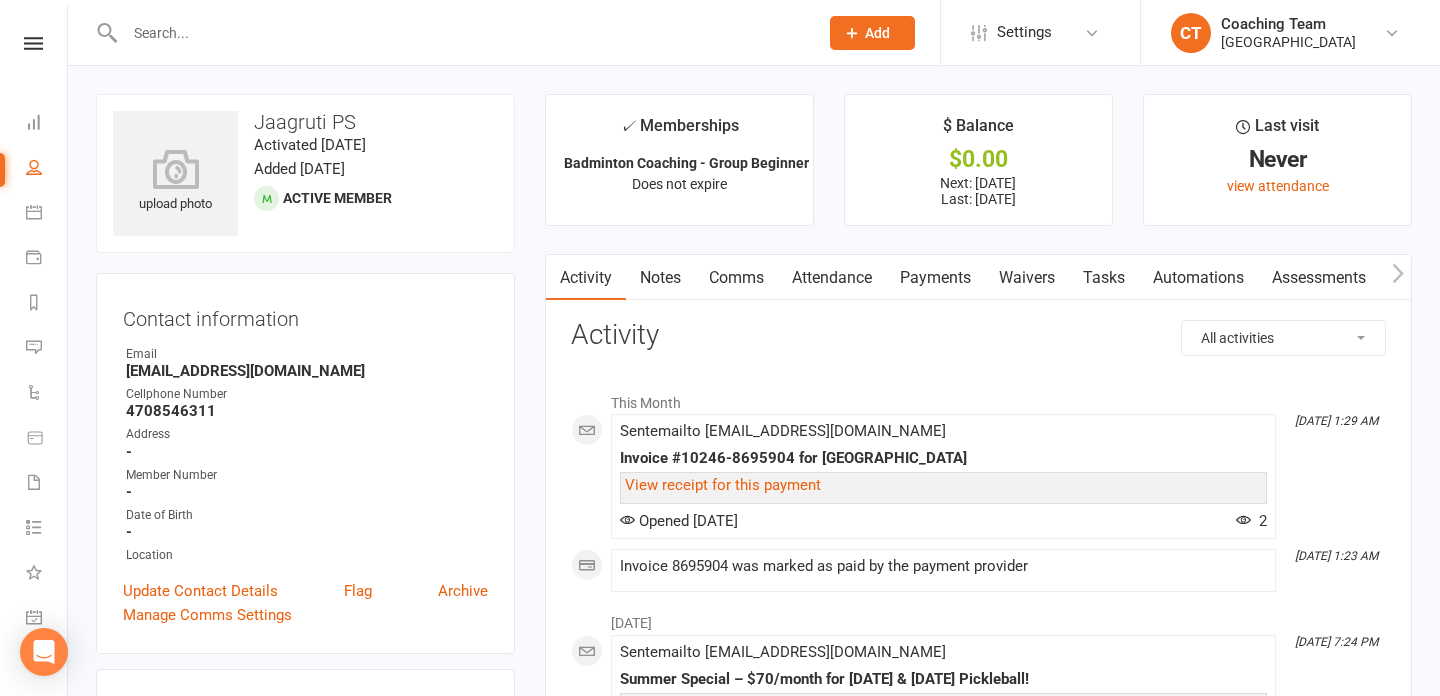 click on "Comms" at bounding box center (736, 278) 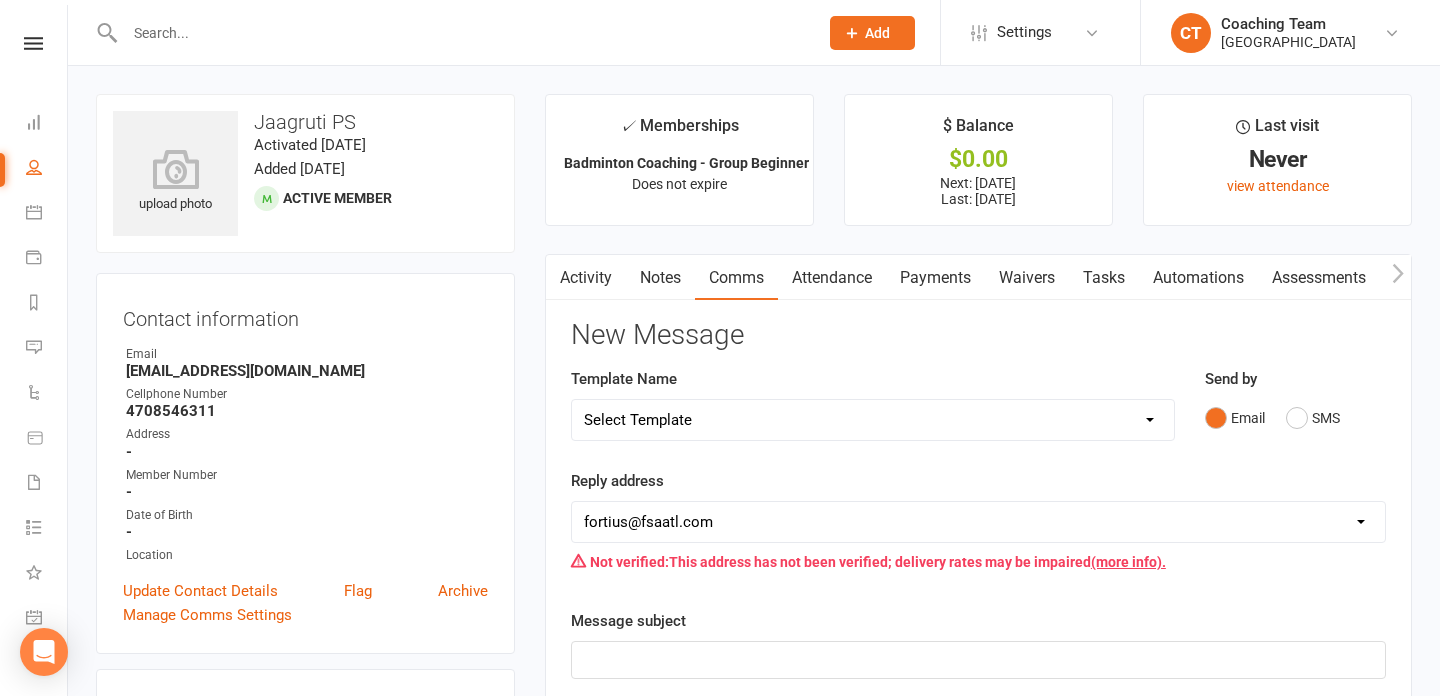 click on "Select Template [Email] Pickleball Court Schedule [Email] FSA Coaching | Makeup Class Request [Email] FSA Coaching | New Enrollment | Training Schedule Confirmation [Email] FSA Coaching | Payment Adjustment Request [Email] FSA Summer Camp | Attendance And Payments [SMS] [Default template - review before using] Appointment reminder [SMS] [Default template - review before using] Failed payment [SMS] [Default template - review before using] Flash sale [SMS] [Default template - review before using] Follow up from free trial class [SMS] [Default template - review before using] Inactive member [SMS] [Default template - review before using] Initial response to enquiry [SMS] [Default template - review before using] Membership upgrade [SMS] [Default template - review before using] Missed class [SMS] [Default template - review before using] Payment paid [SMS] [Default template - review before using] Referral [SMS] [Default template - review before using] Request for review [Email] Badminton Court Schedule" at bounding box center (873, 420) 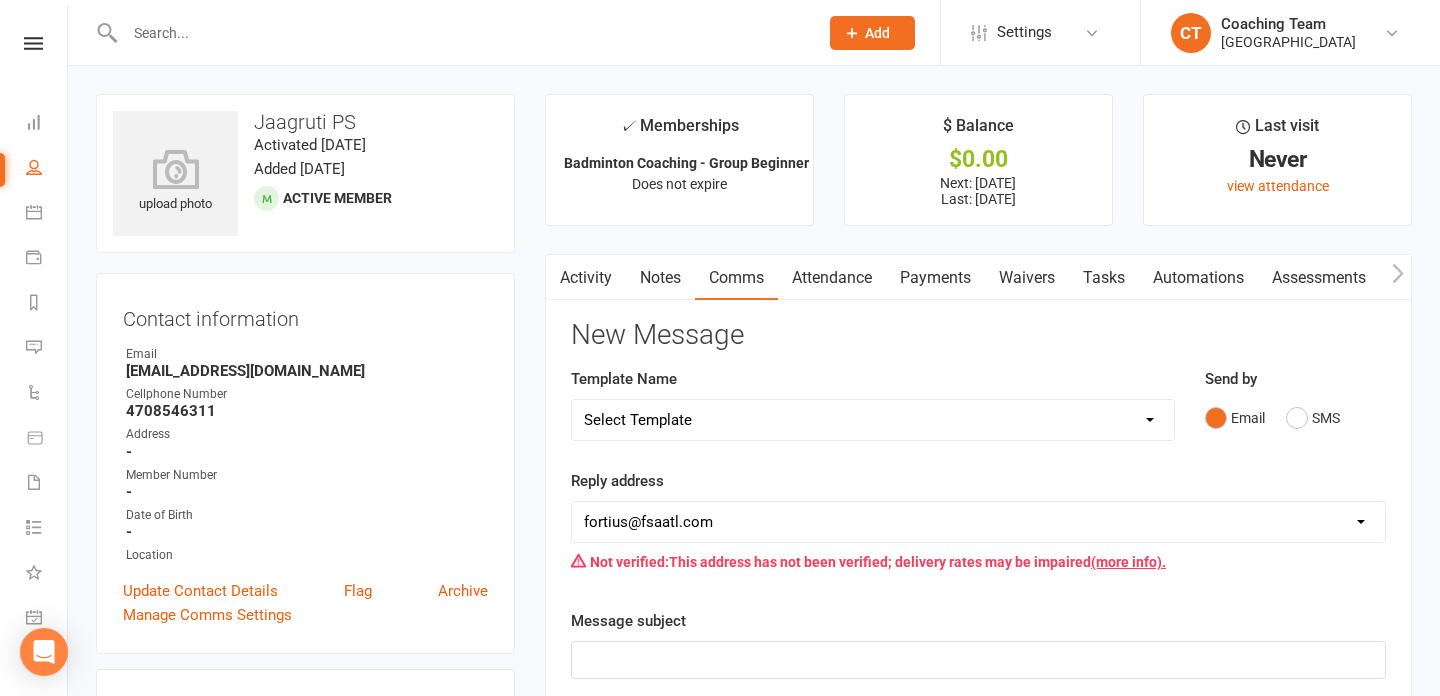 select on "3" 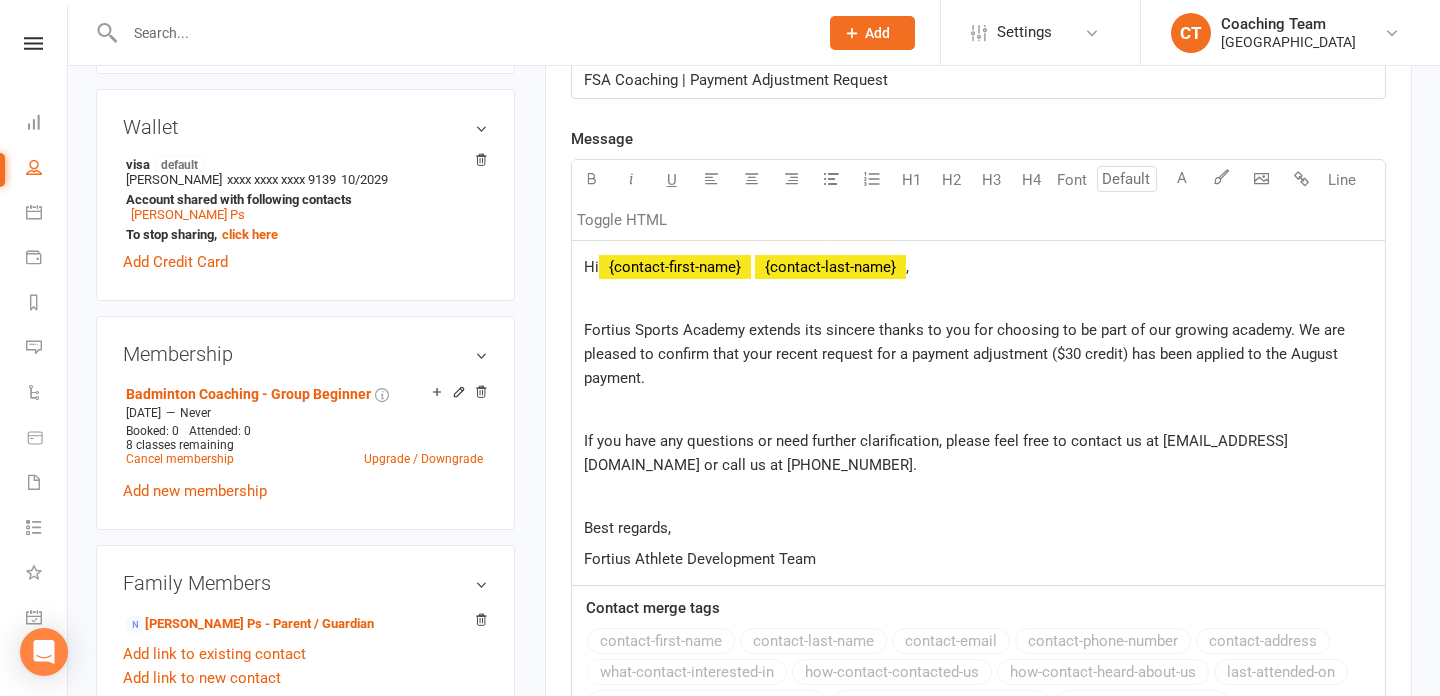 scroll, scrollTop: 594, scrollLeft: 0, axis: vertical 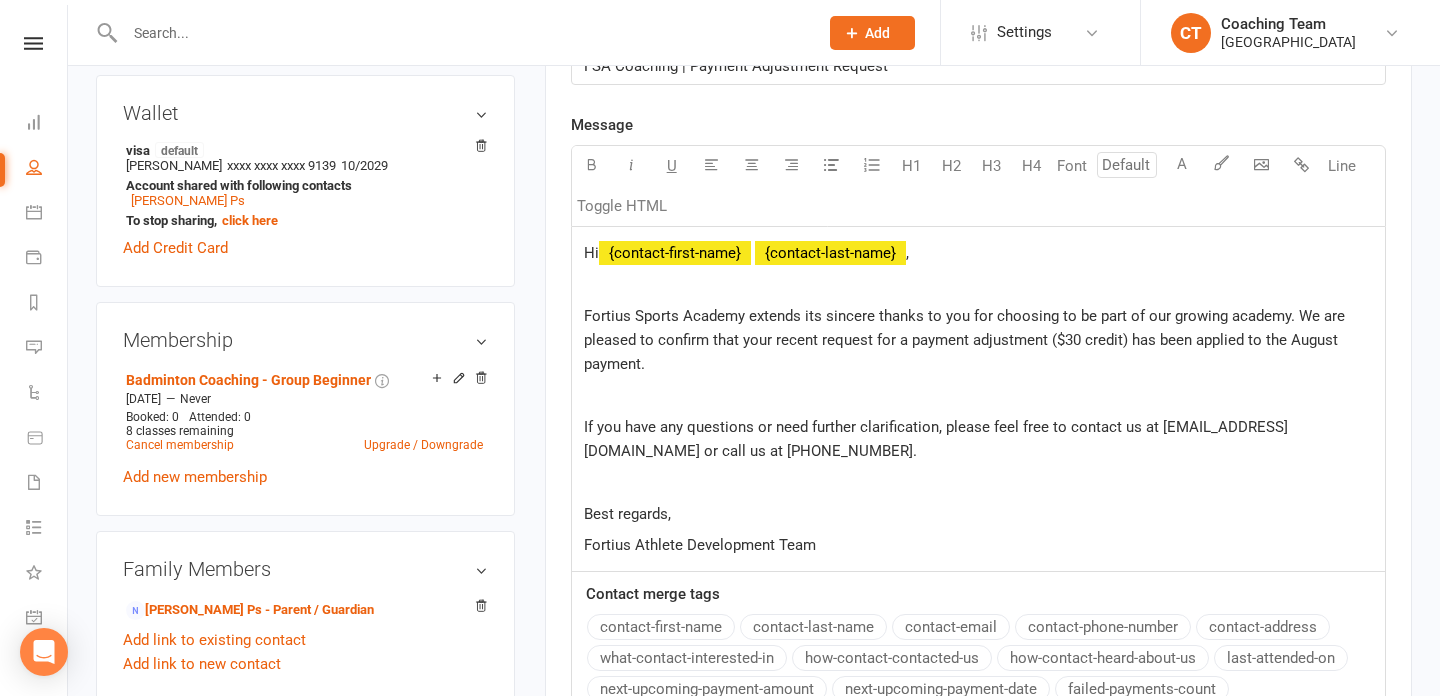 click on "Fortius Sports Academy extends its sincere thanks to you for choosing to be part of our growing academy. We are pleased to confirm that your recent request for a payment adjustment ($30 credit) has been applied to the August payment." 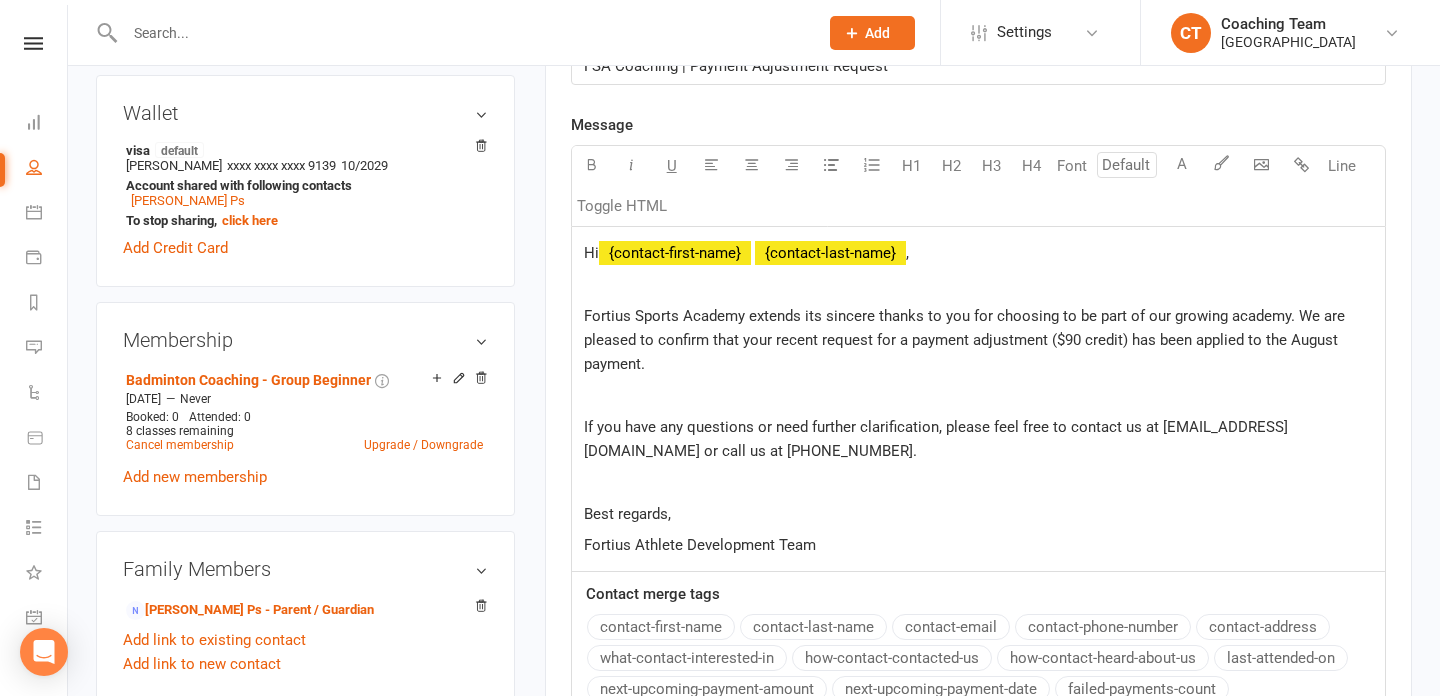 type 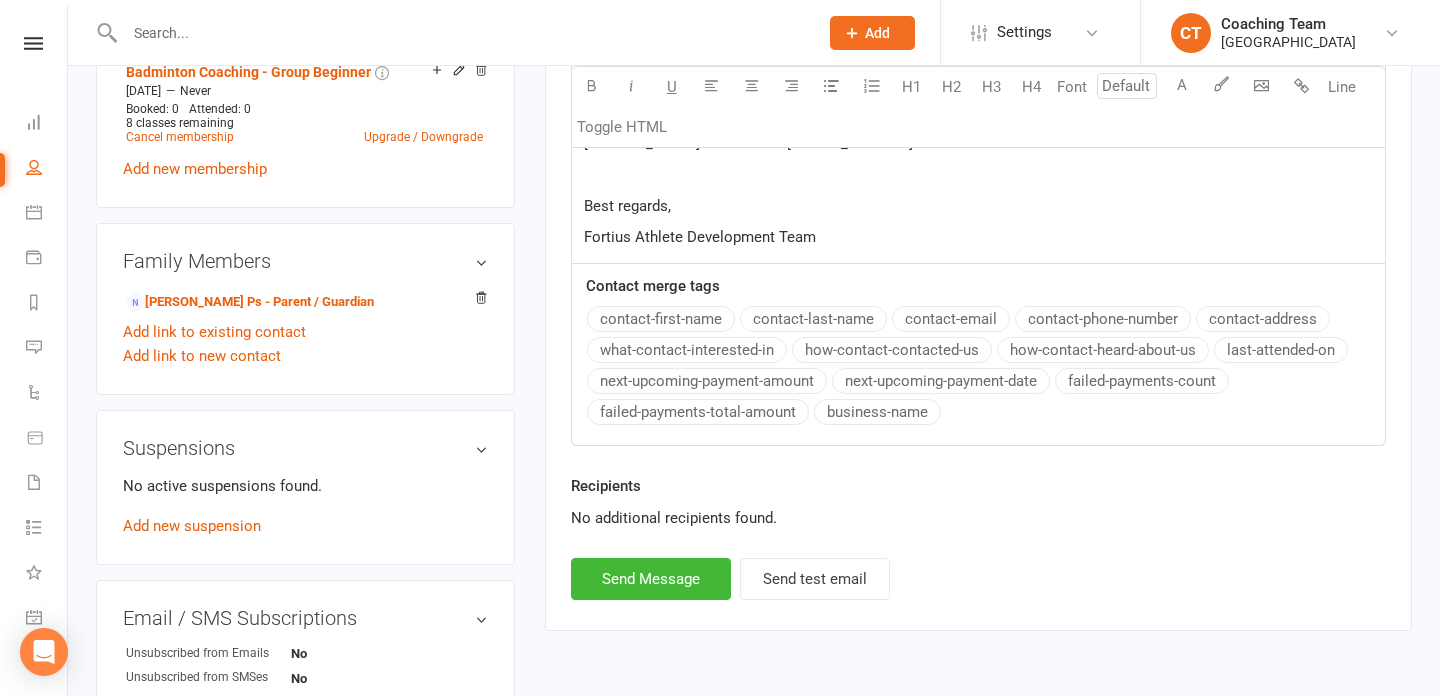 scroll, scrollTop: 911, scrollLeft: 0, axis: vertical 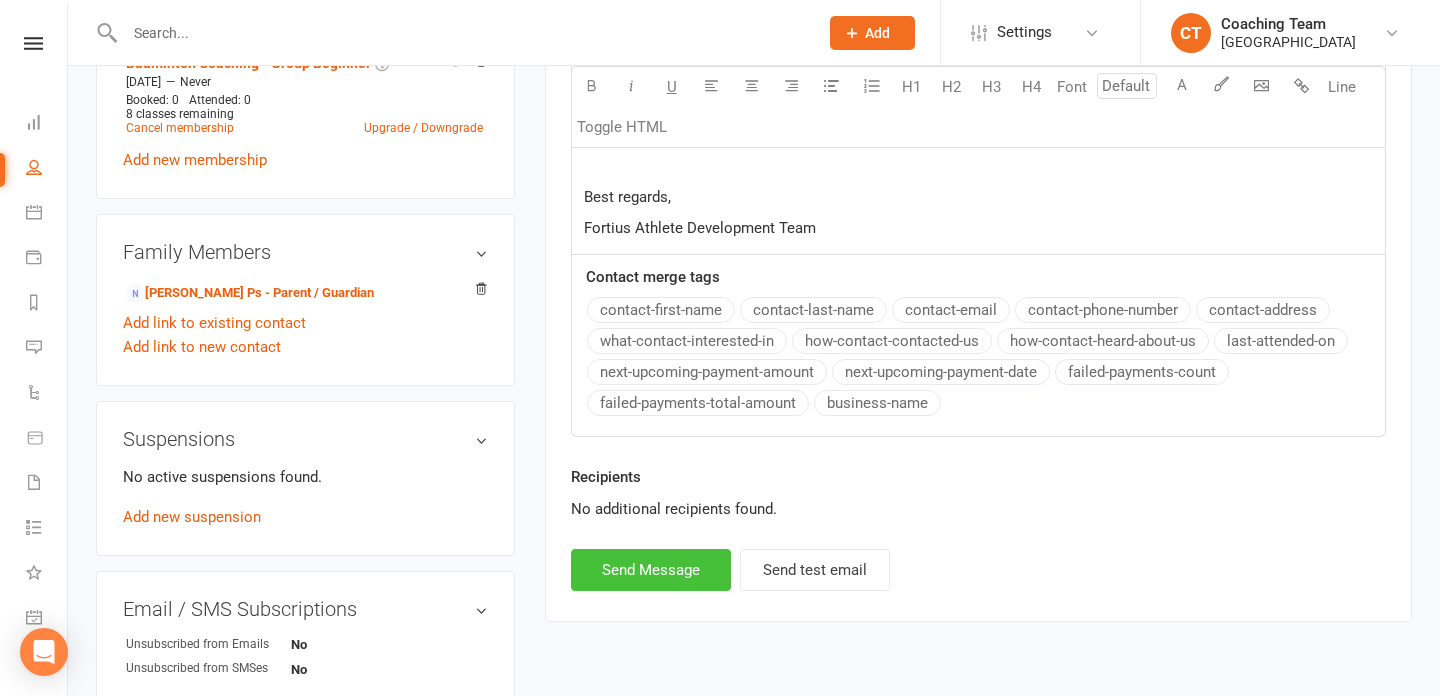 click on "Send Message" at bounding box center [651, 570] 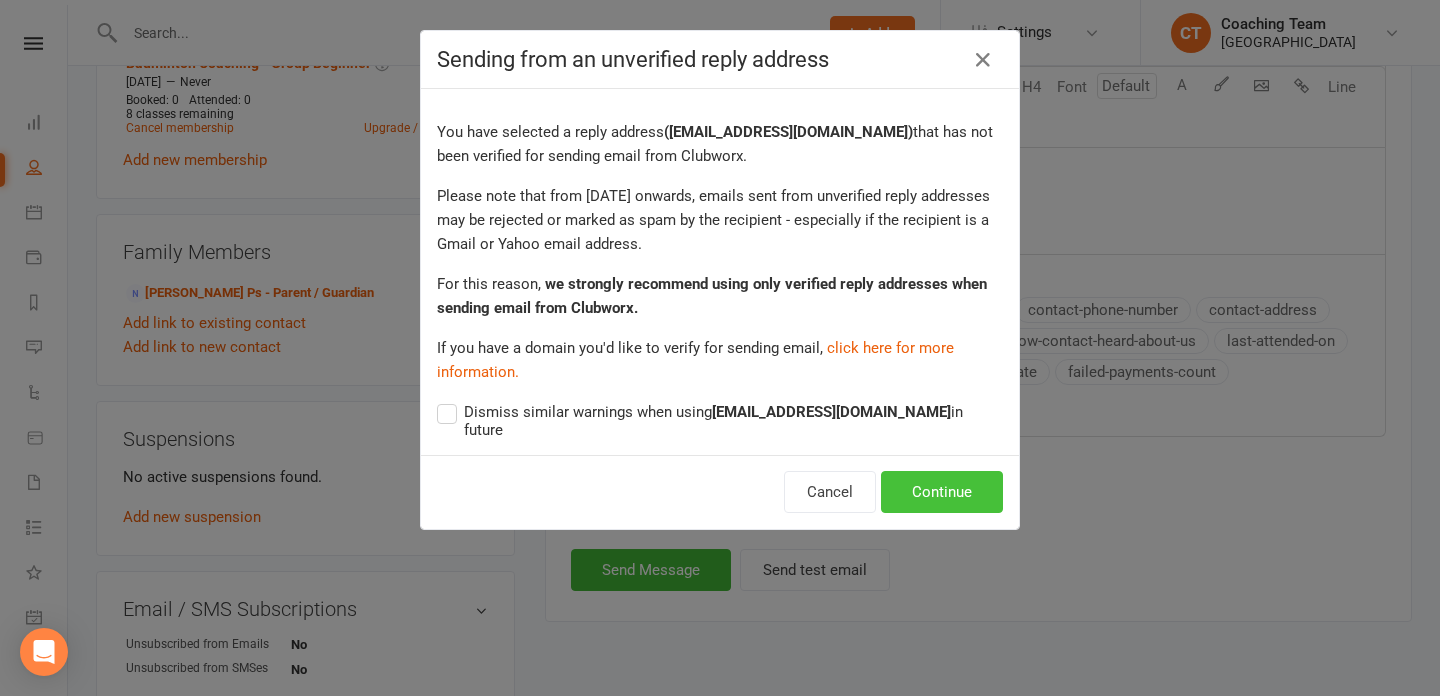 click on "Continue" at bounding box center [942, 492] 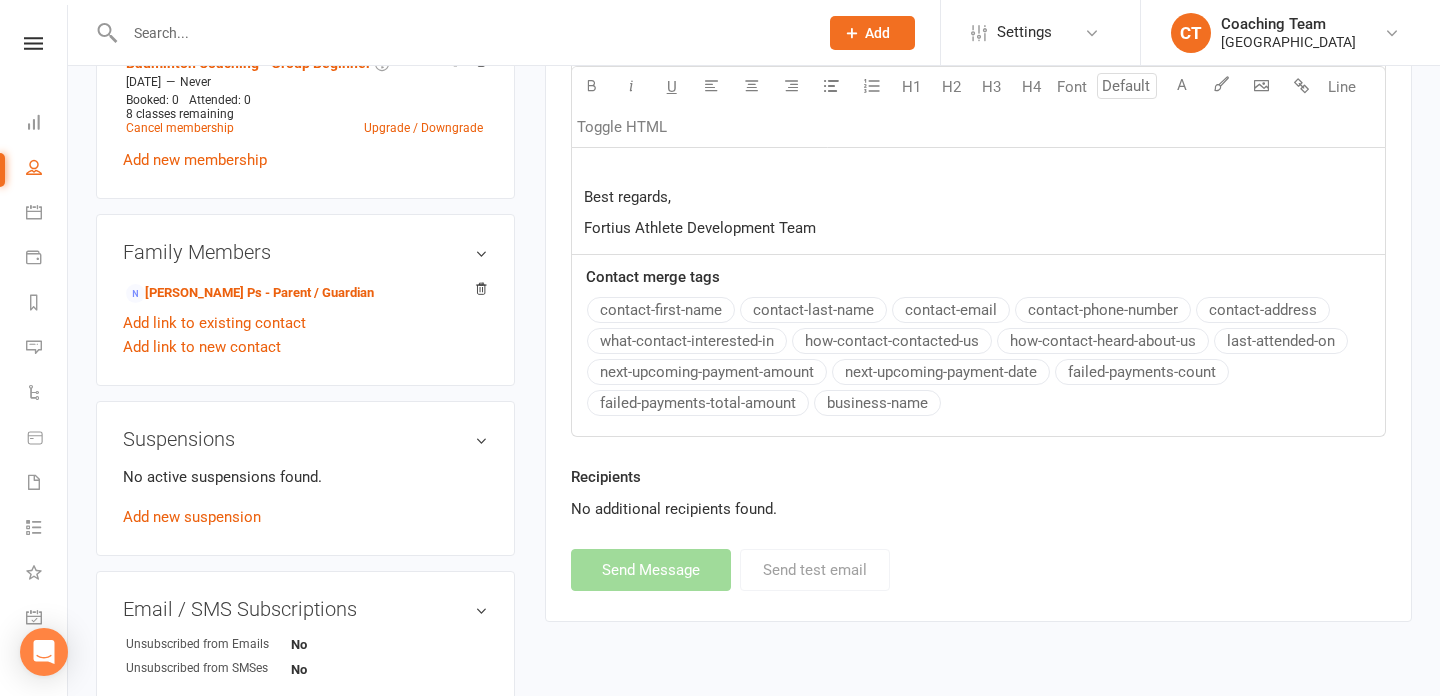 select 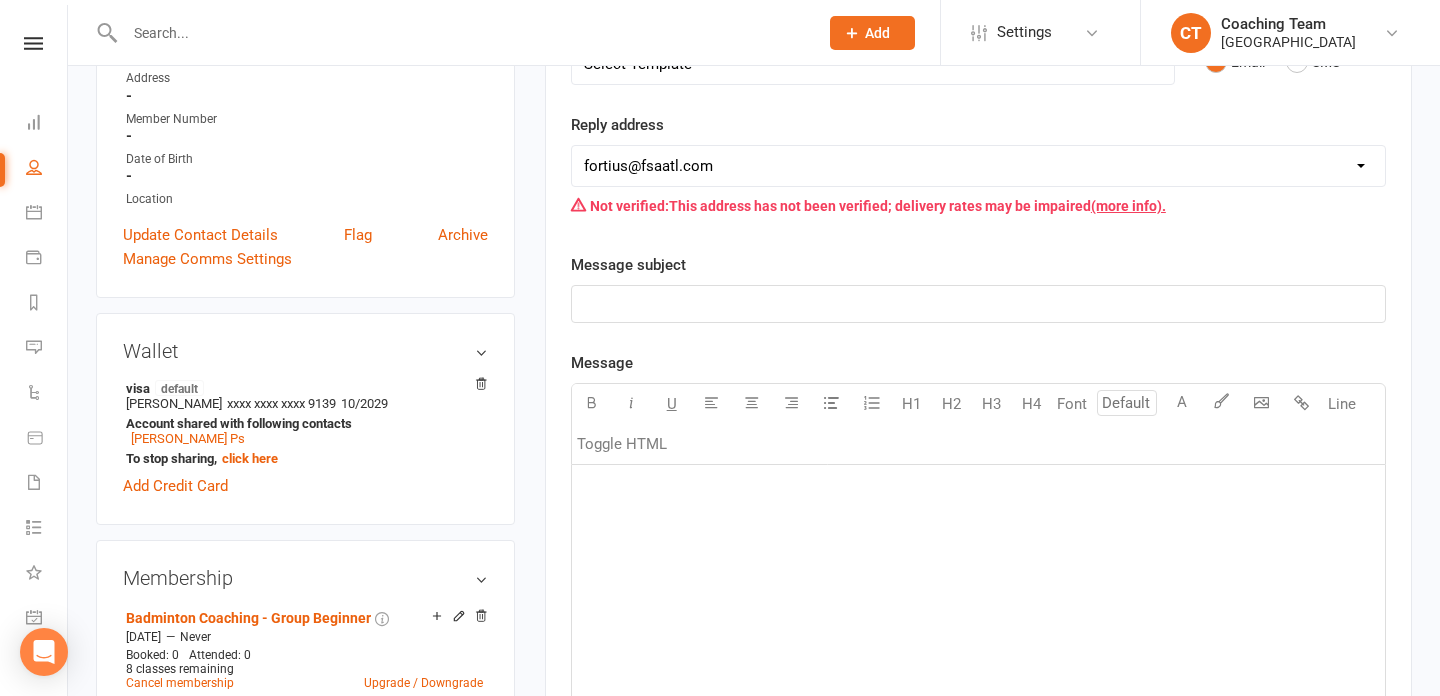 scroll, scrollTop: 0, scrollLeft: 0, axis: both 